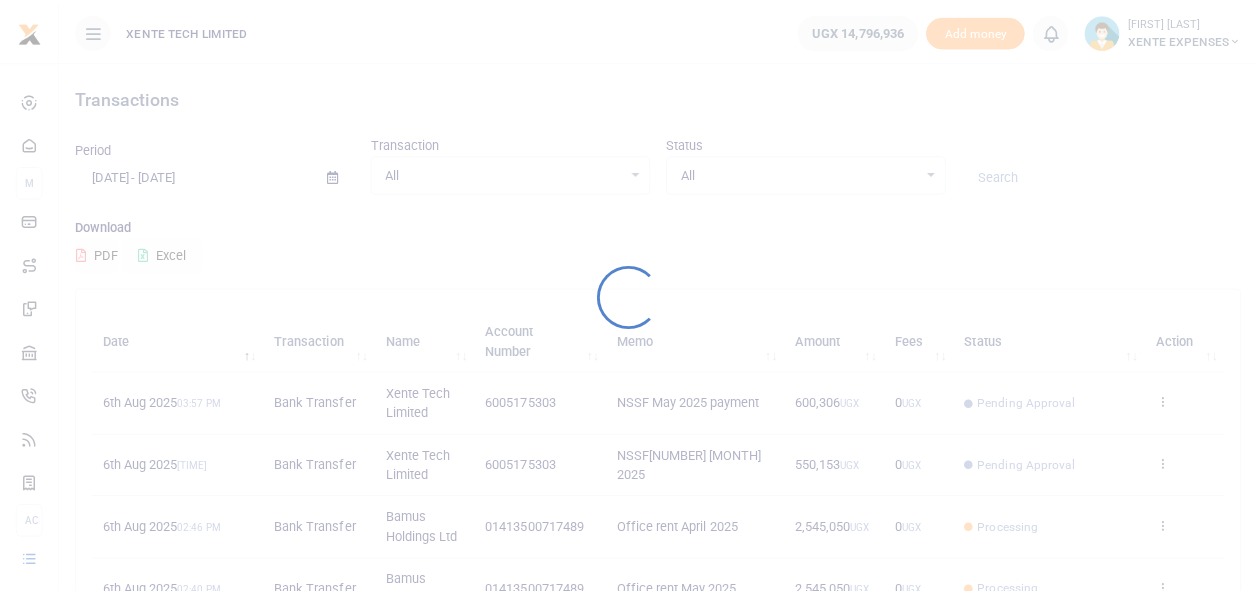 scroll, scrollTop: 0, scrollLeft: 0, axis: both 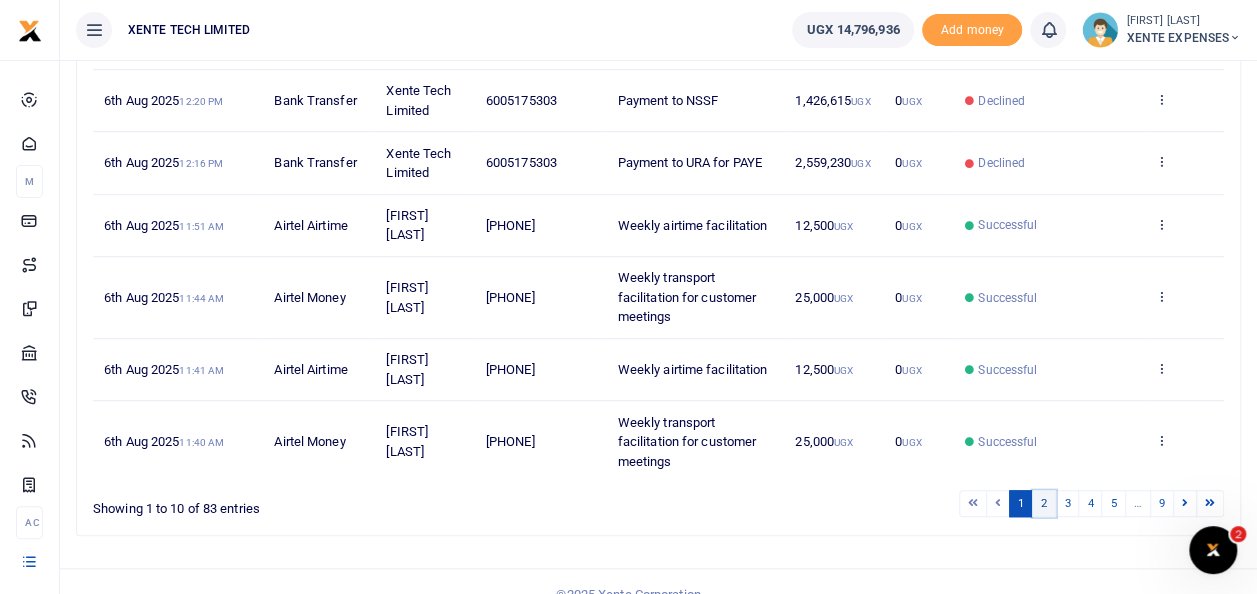 click on "2" at bounding box center [1044, 503] 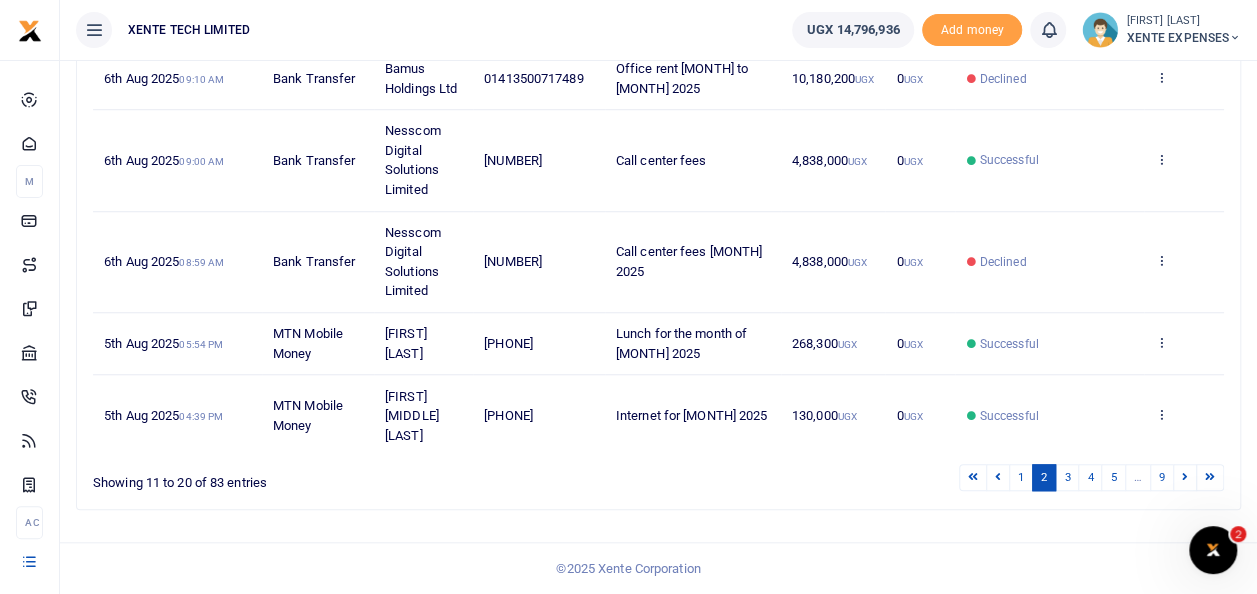 scroll, scrollTop: 729, scrollLeft: 0, axis: vertical 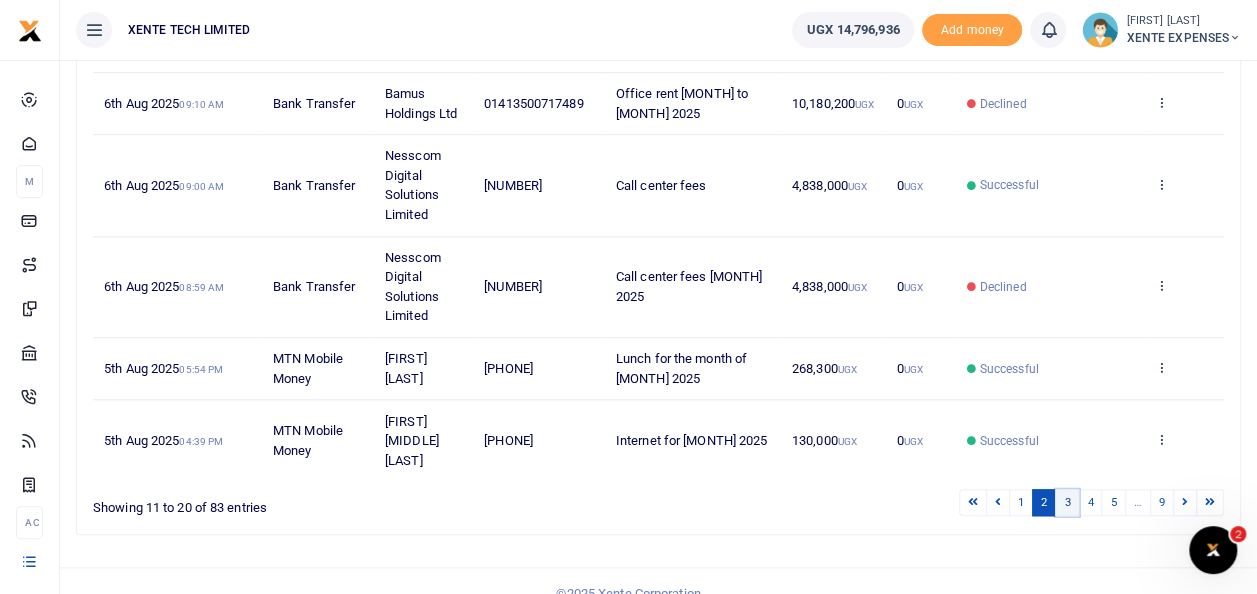 click on "3" at bounding box center (1067, 502) 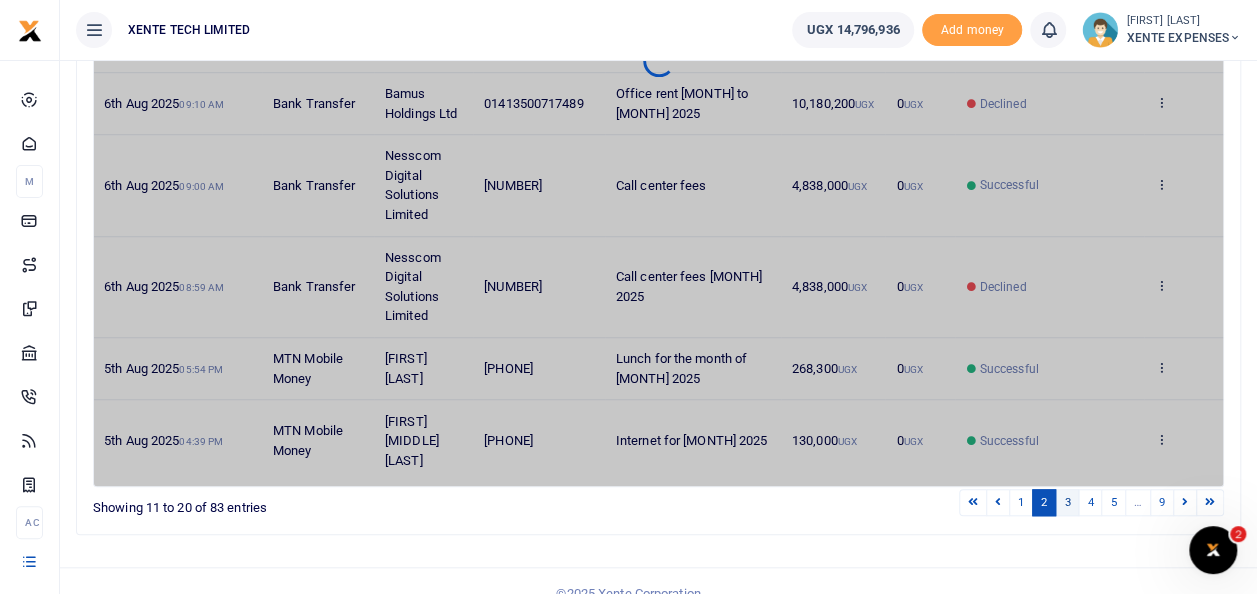 scroll, scrollTop: 632, scrollLeft: 0, axis: vertical 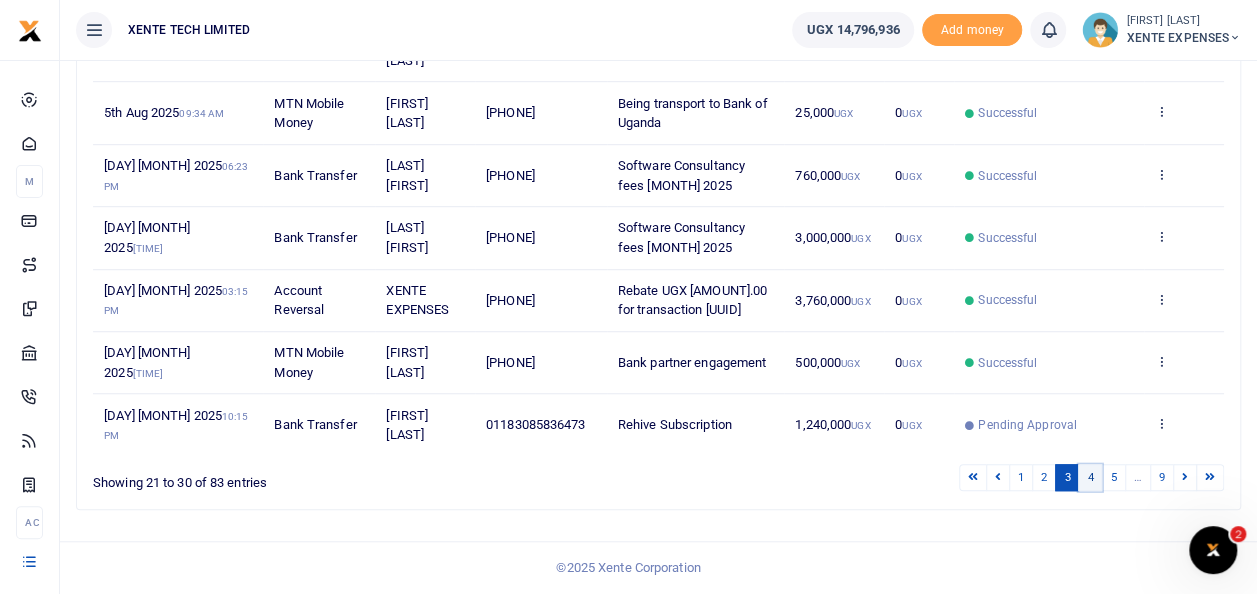 click on "4" at bounding box center [1090, 477] 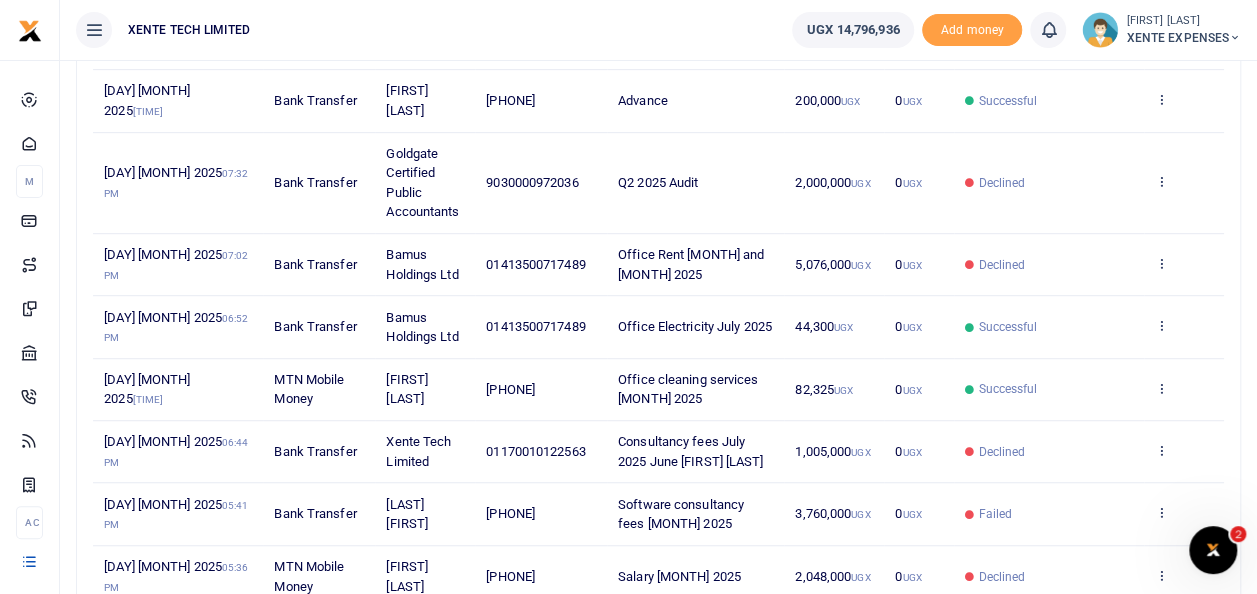 scroll, scrollTop: 457, scrollLeft: 0, axis: vertical 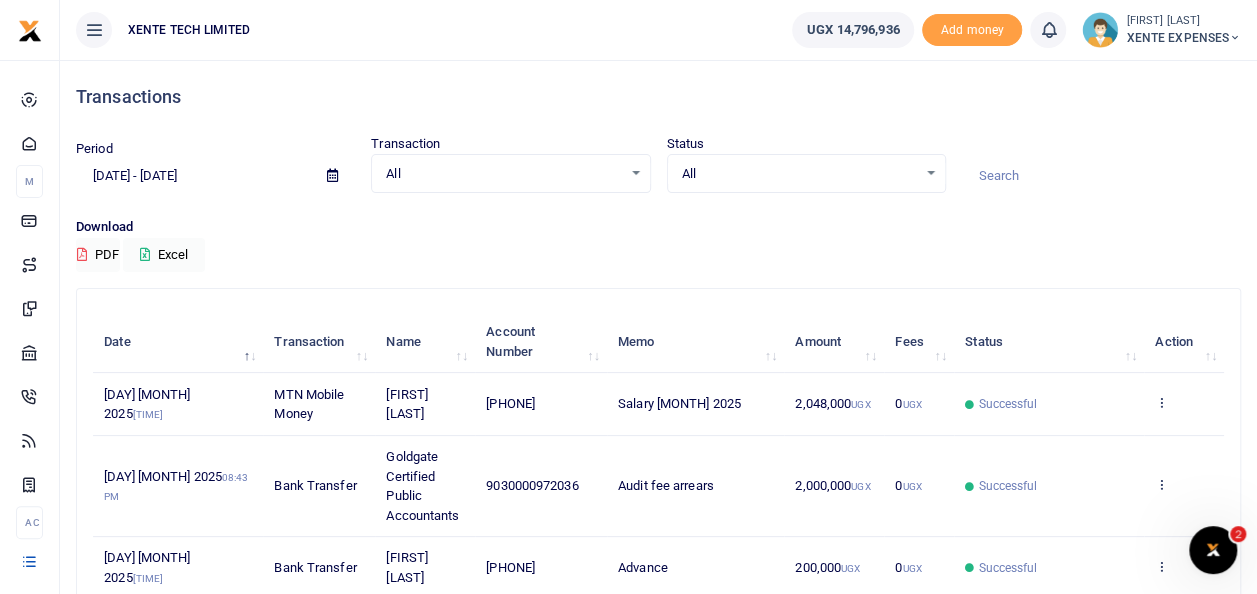 click at bounding box center [1101, 176] 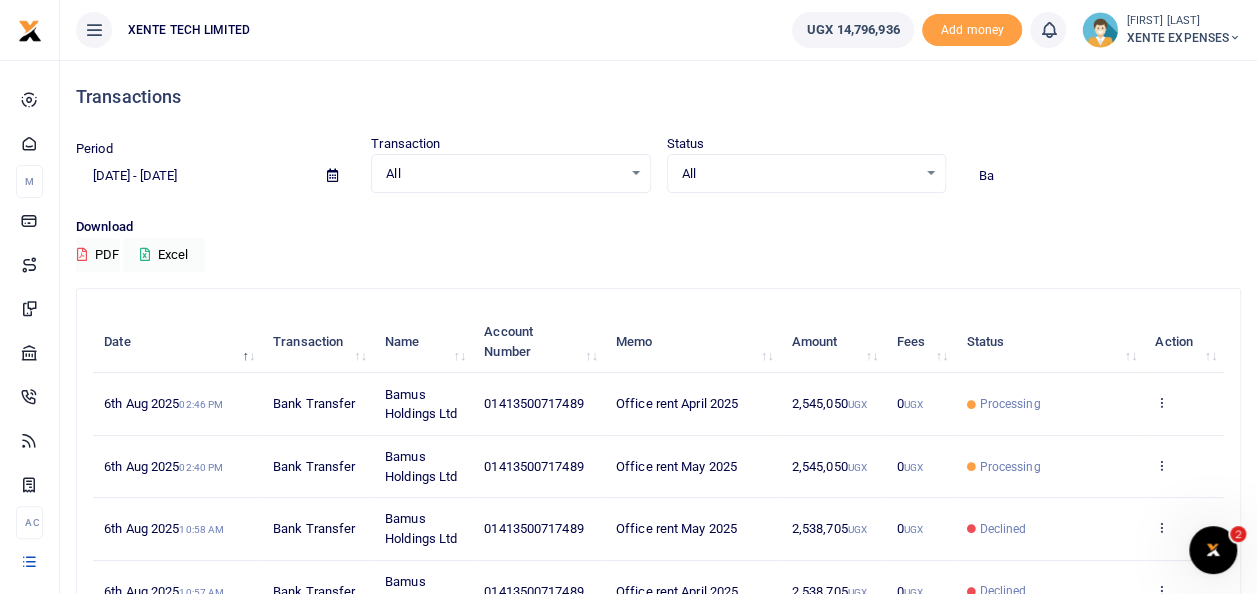 type on "B" 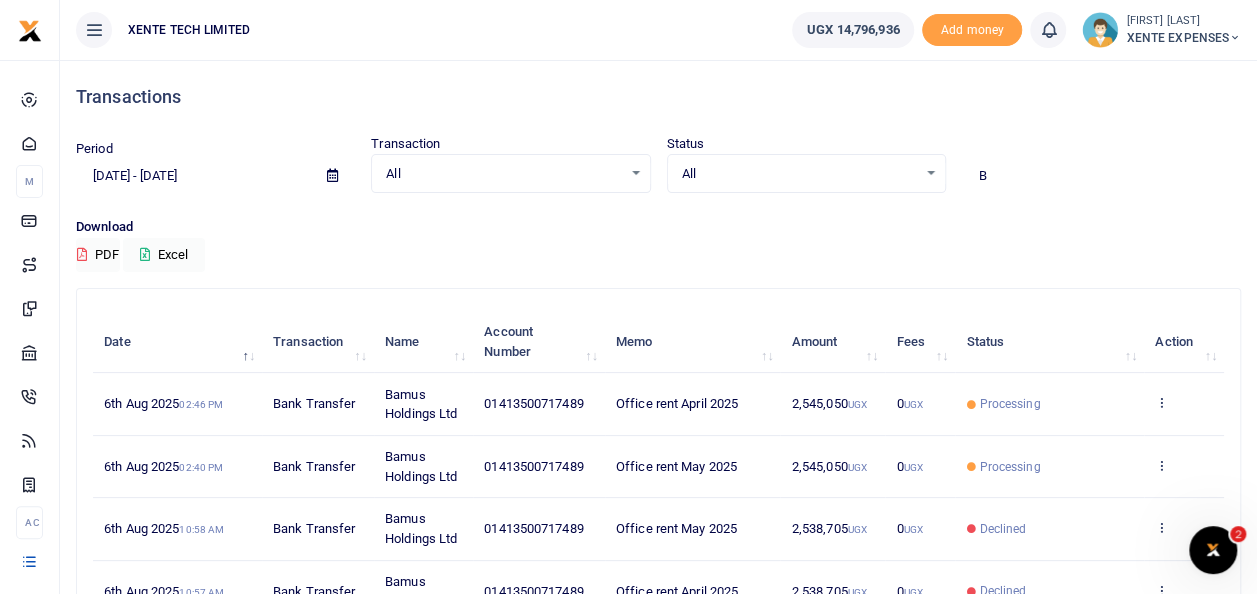type 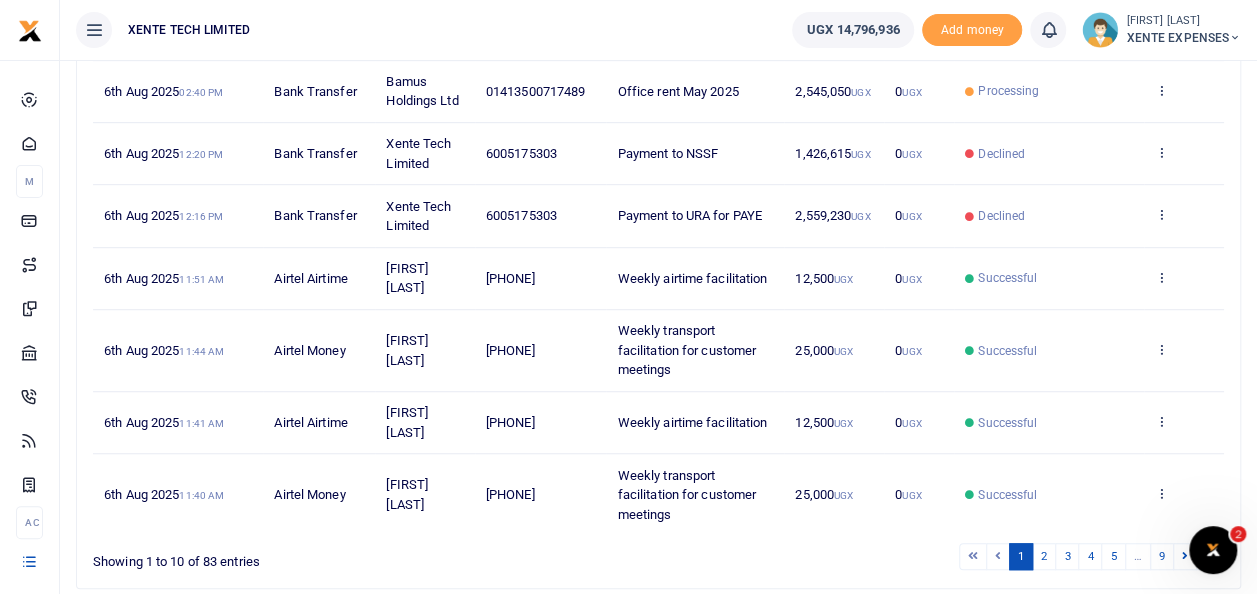 scroll, scrollTop: 550, scrollLeft: 0, axis: vertical 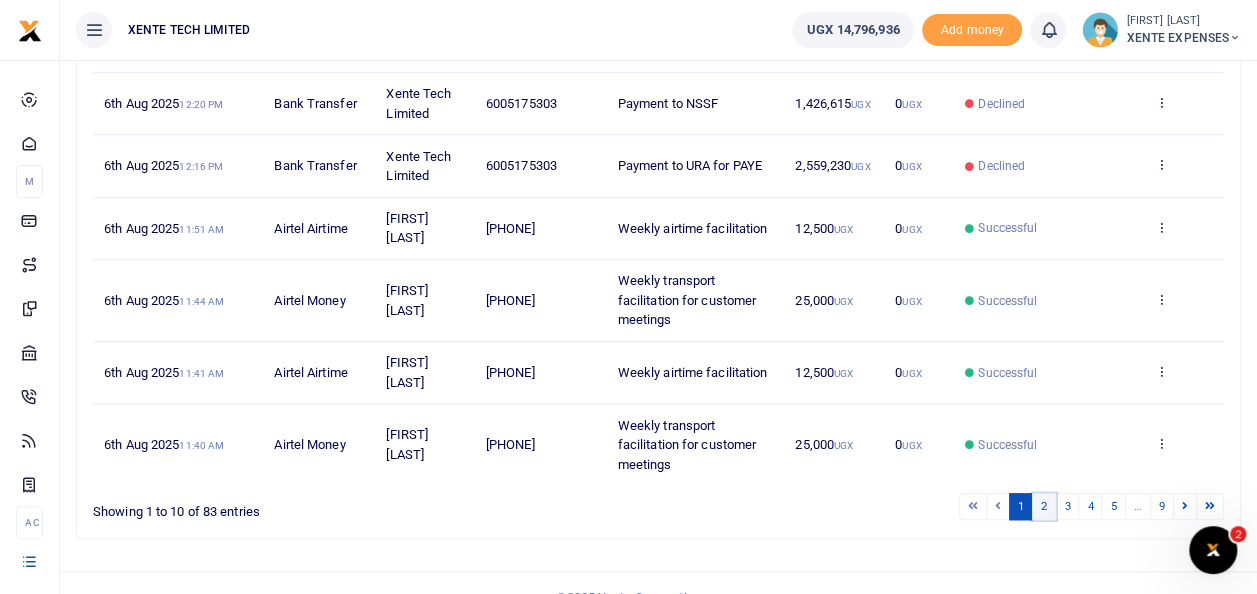 click on "2" at bounding box center (1044, 506) 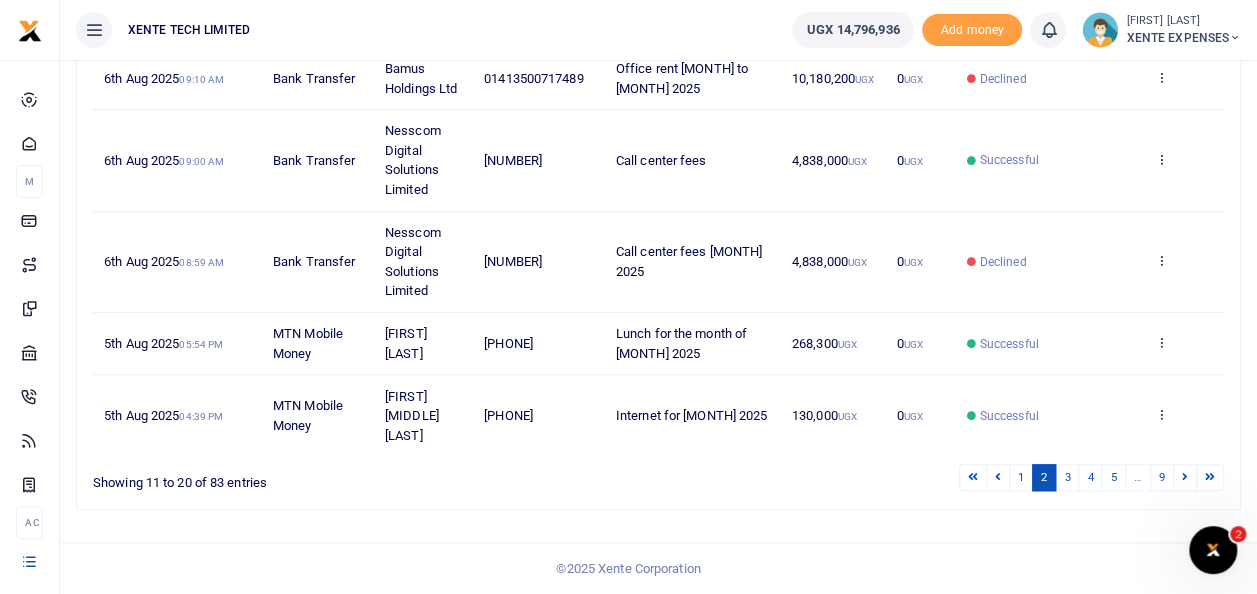 scroll, scrollTop: 729, scrollLeft: 0, axis: vertical 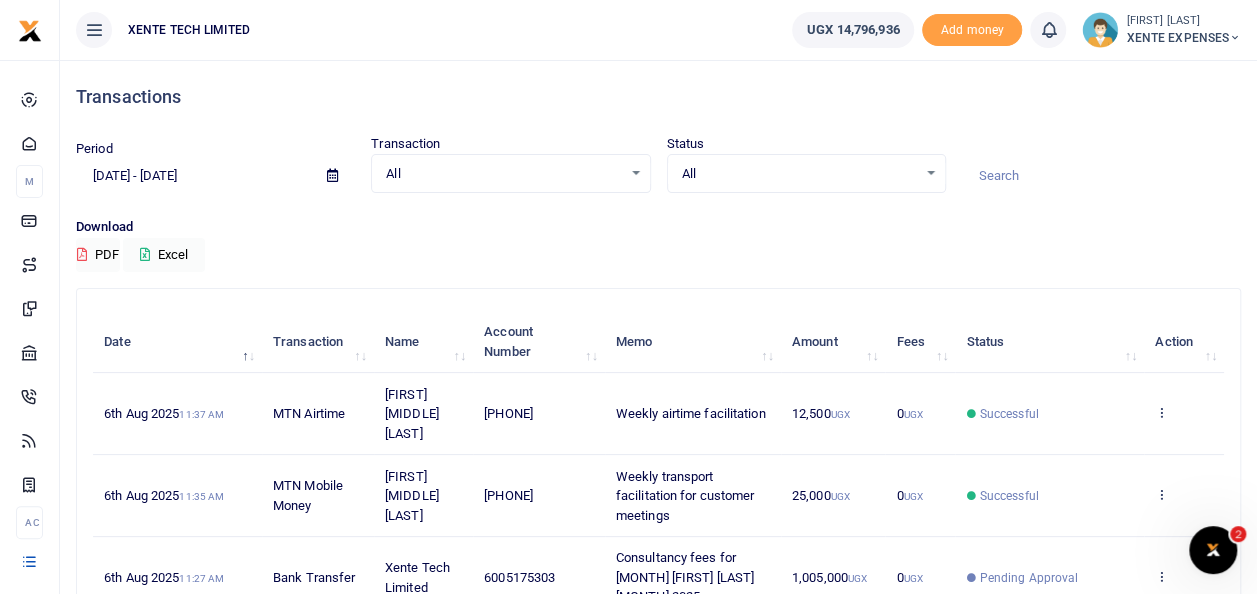 click at bounding box center (332, 175) 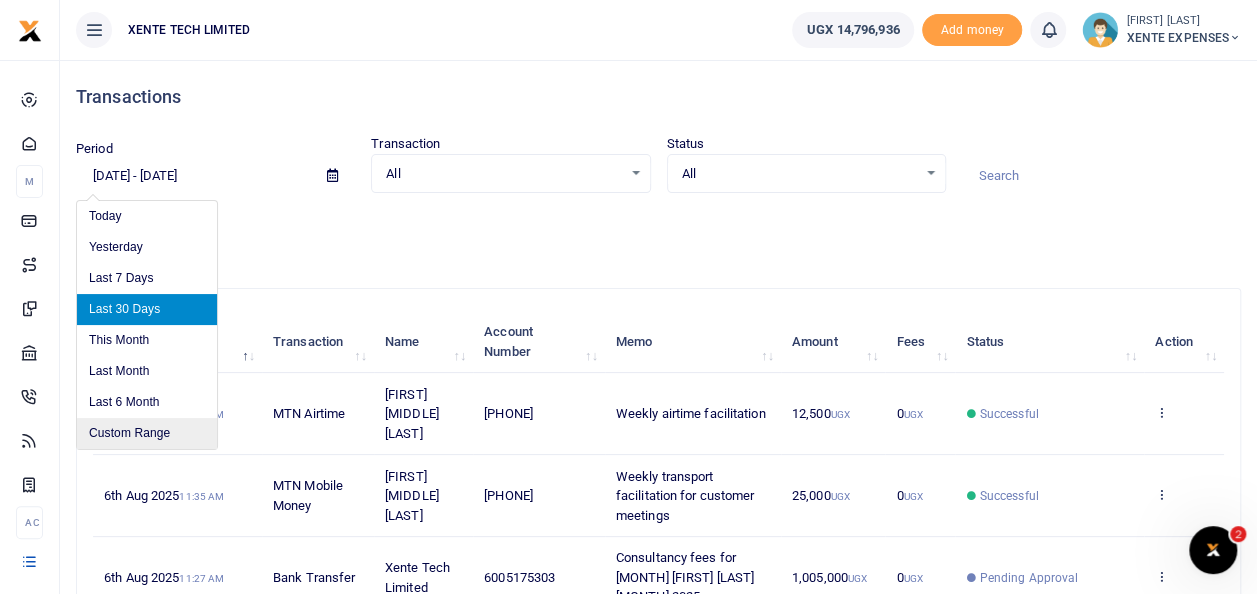 click on "Custom Range" at bounding box center [147, 433] 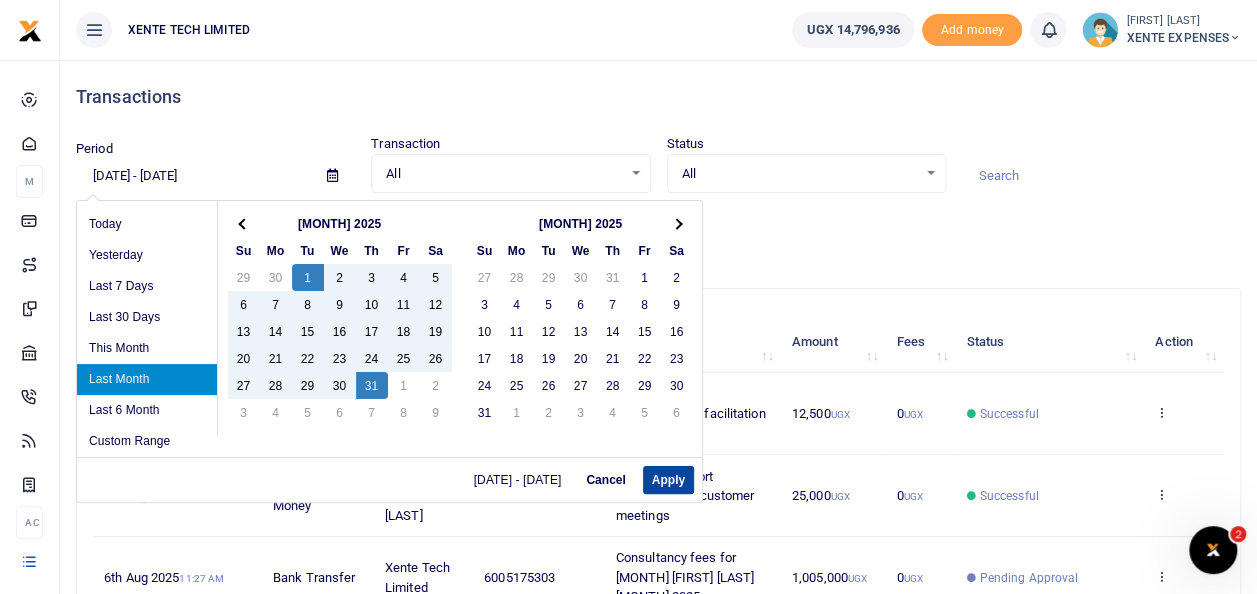 click on "Apply" at bounding box center (668, 480) 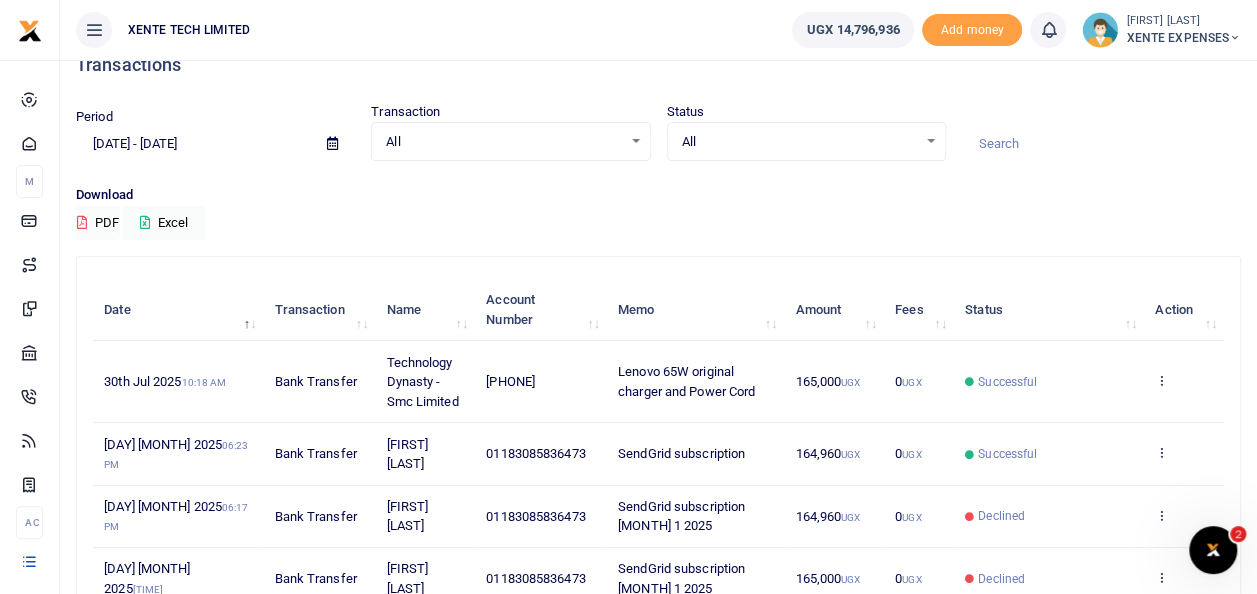 scroll, scrollTop: 0, scrollLeft: 0, axis: both 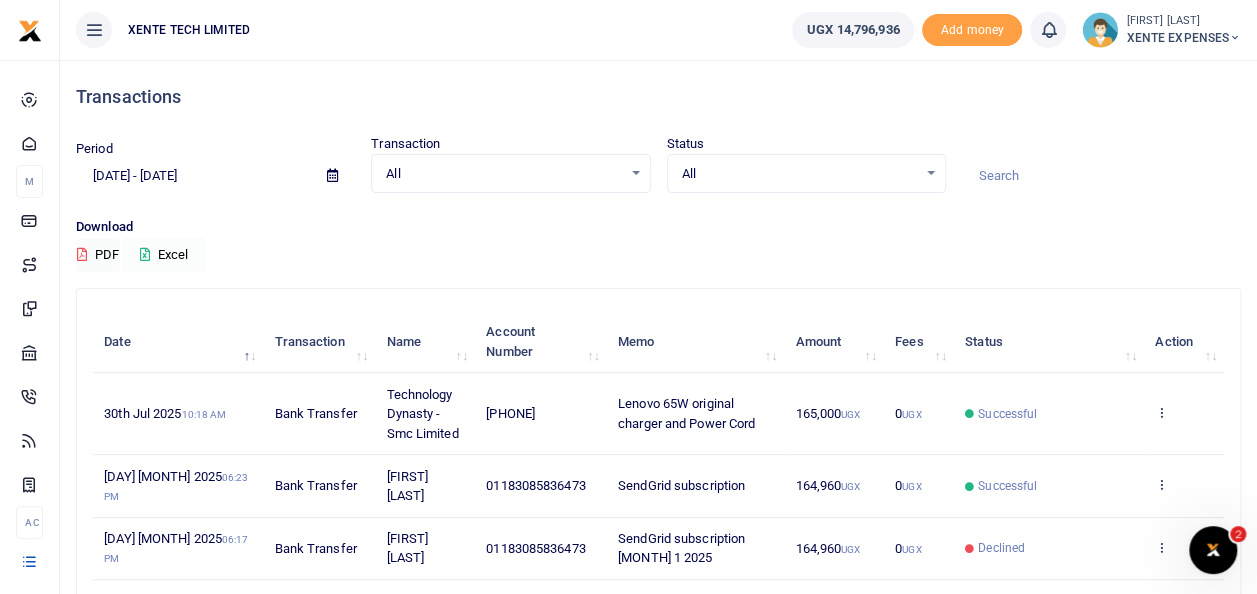 click on "Excel" at bounding box center (164, 255) 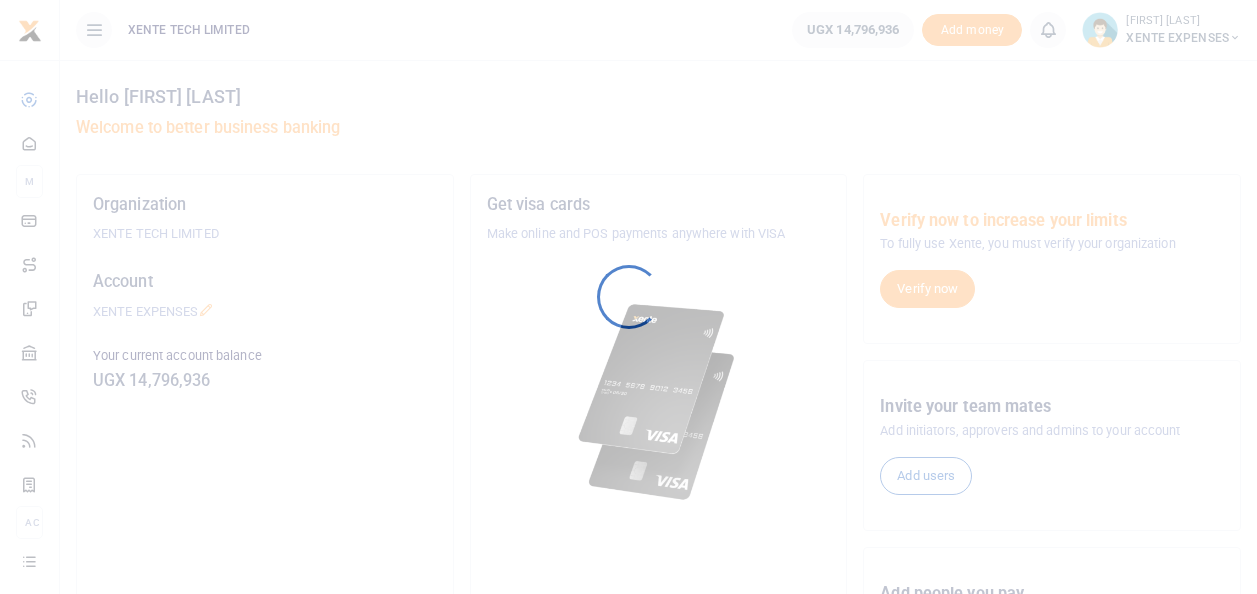scroll, scrollTop: 0, scrollLeft: 0, axis: both 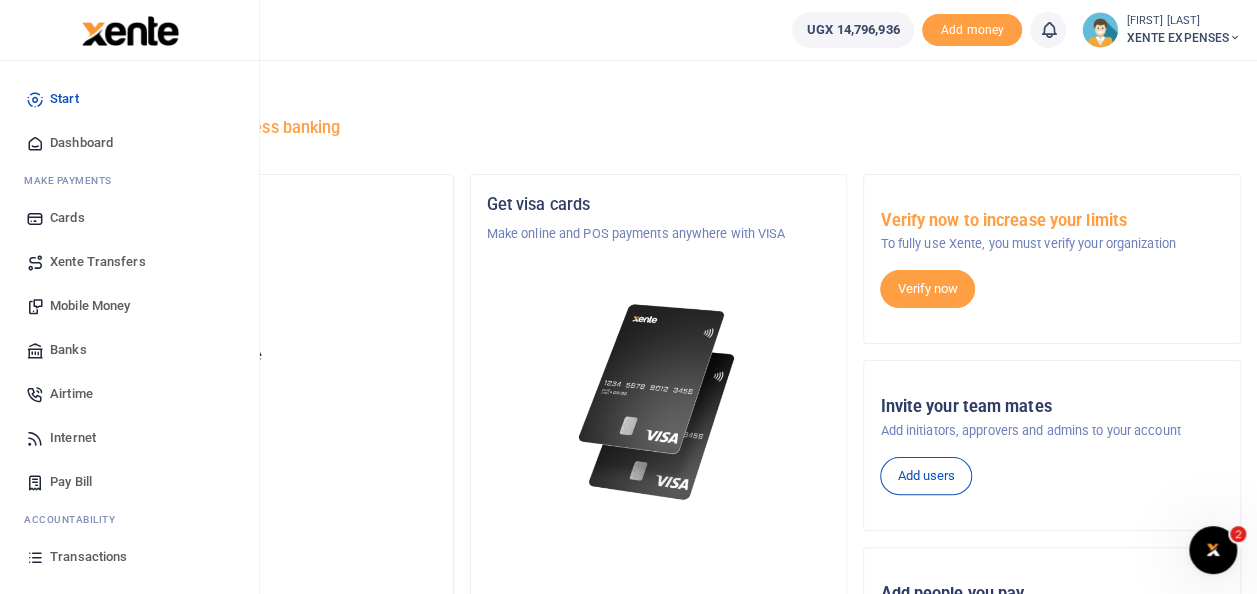 click on "Transactions" at bounding box center [88, 557] 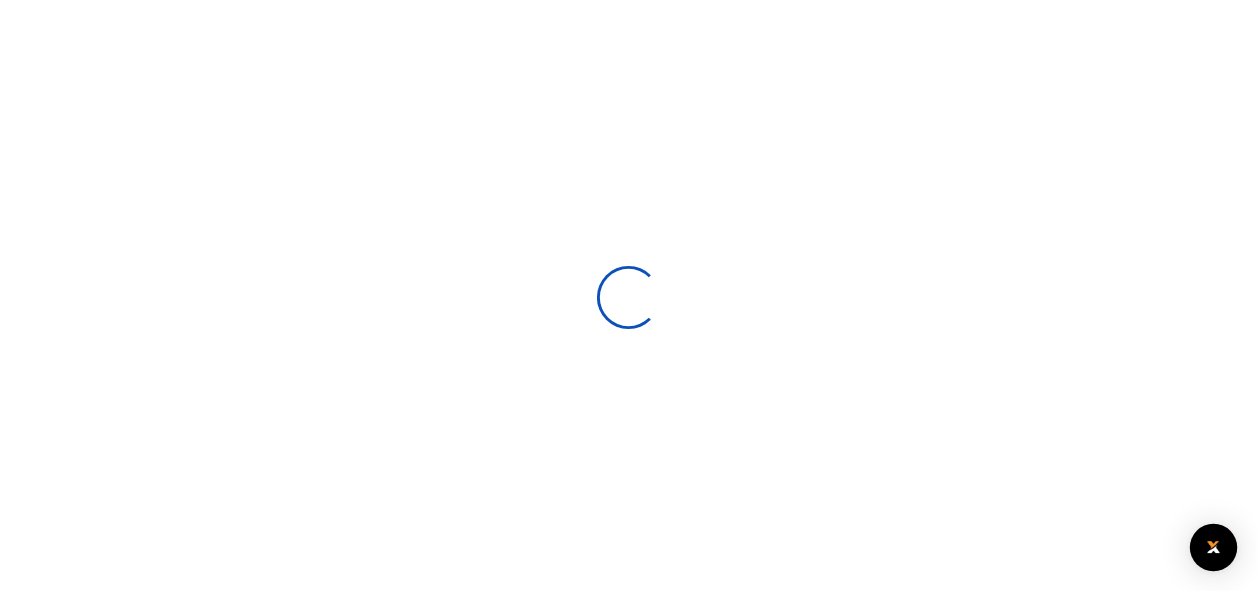 scroll, scrollTop: 0, scrollLeft: 0, axis: both 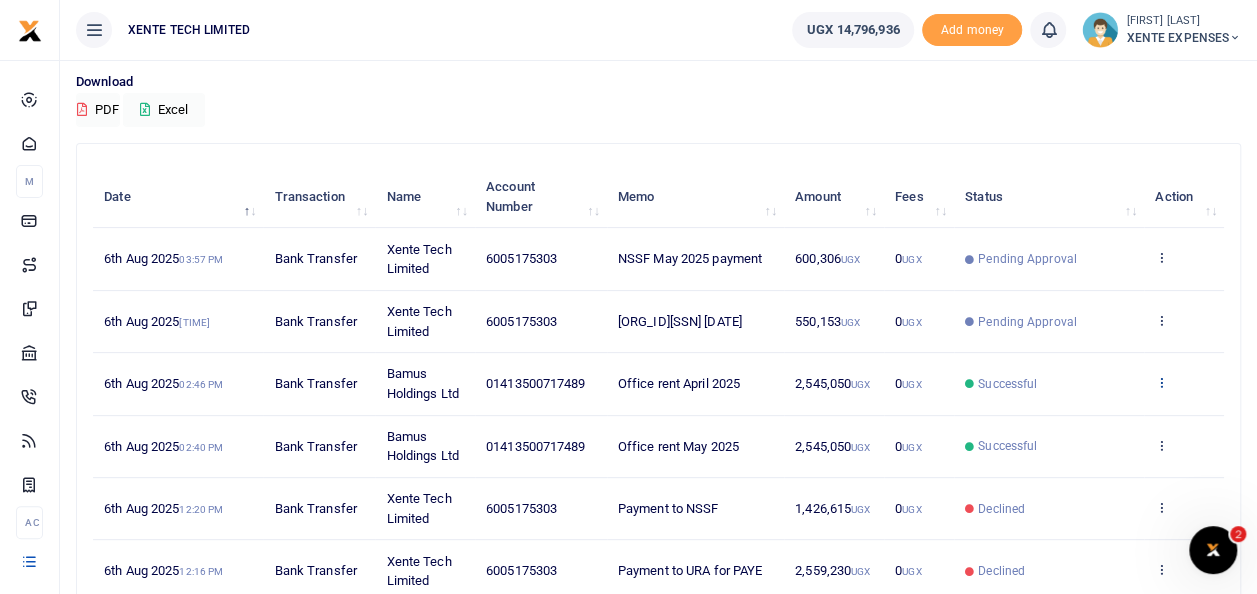 click at bounding box center (1161, 382) 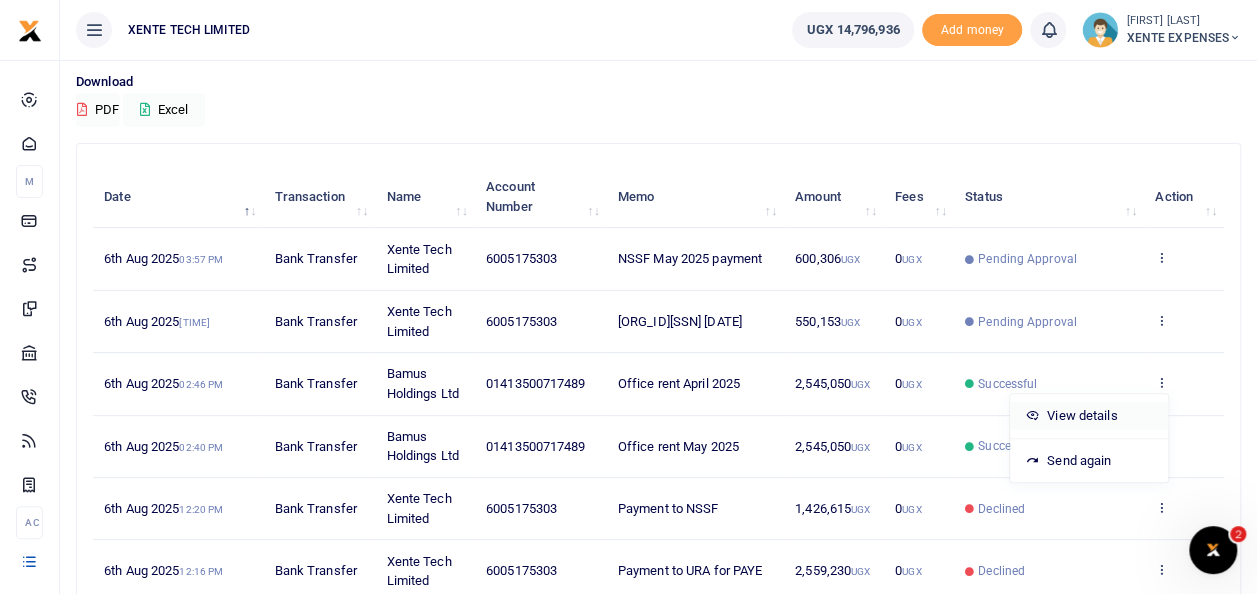 click on "View details" at bounding box center (1089, 416) 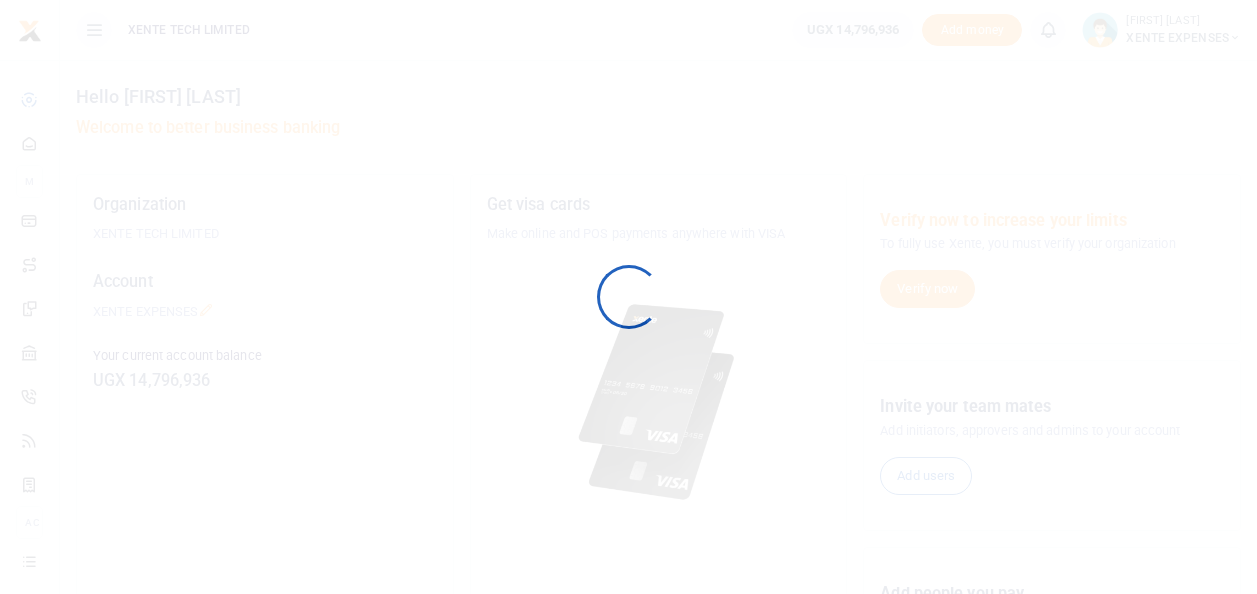 scroll, scrollTop: 0, scrollLeft: 0, axis: both 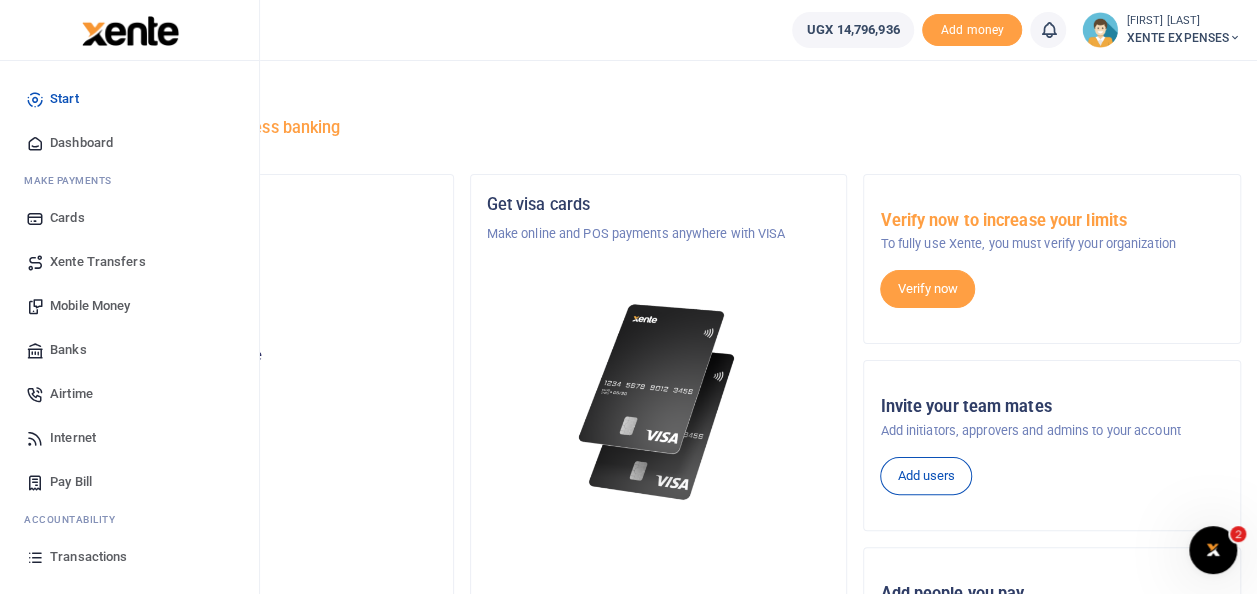 click on "Transactions" at bounding box center (88, 557) 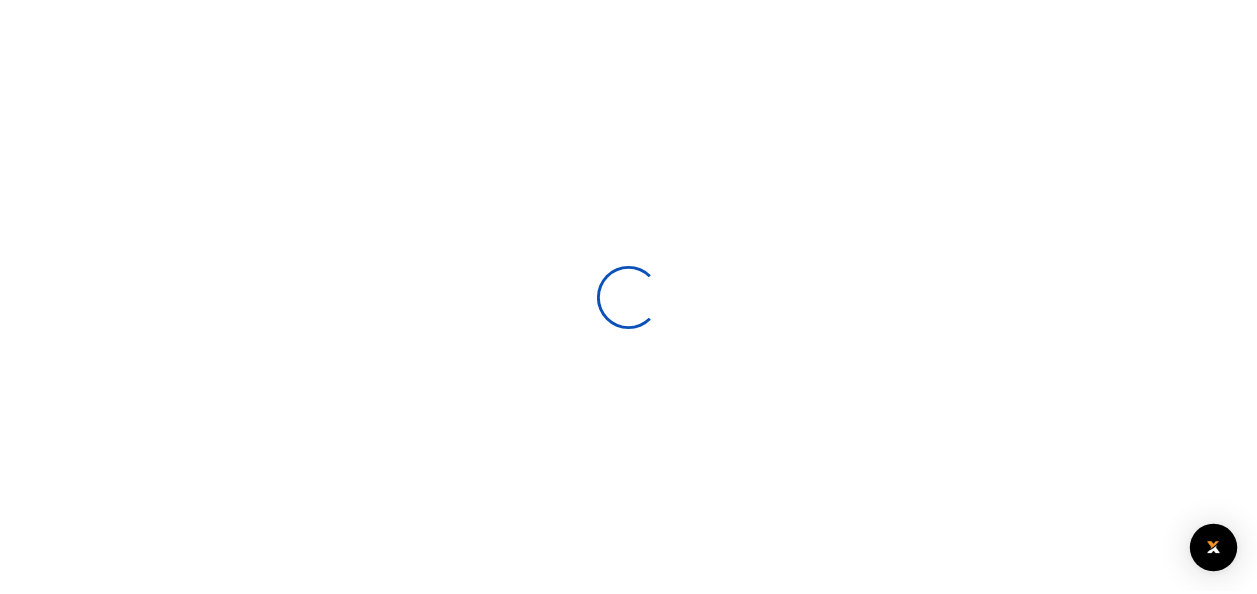 scroll, scrollTop: 0, scrollLeft: 0, axis: both 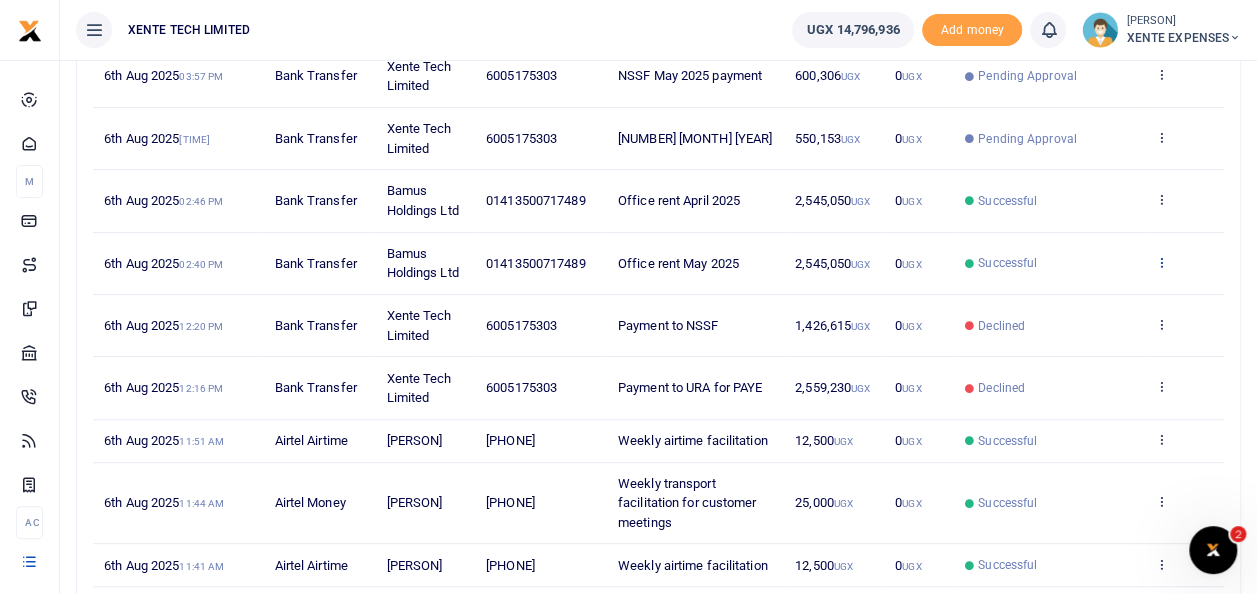 click at bounding box center (1161, 262) 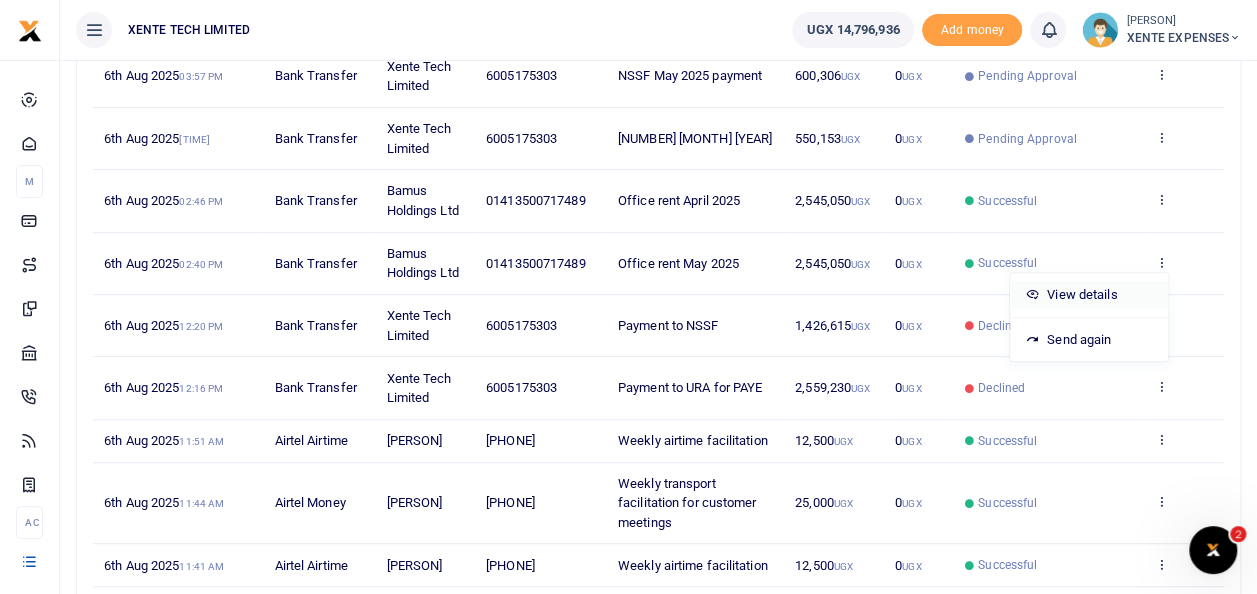 click on "View details" at bounding box center (1089, 295) 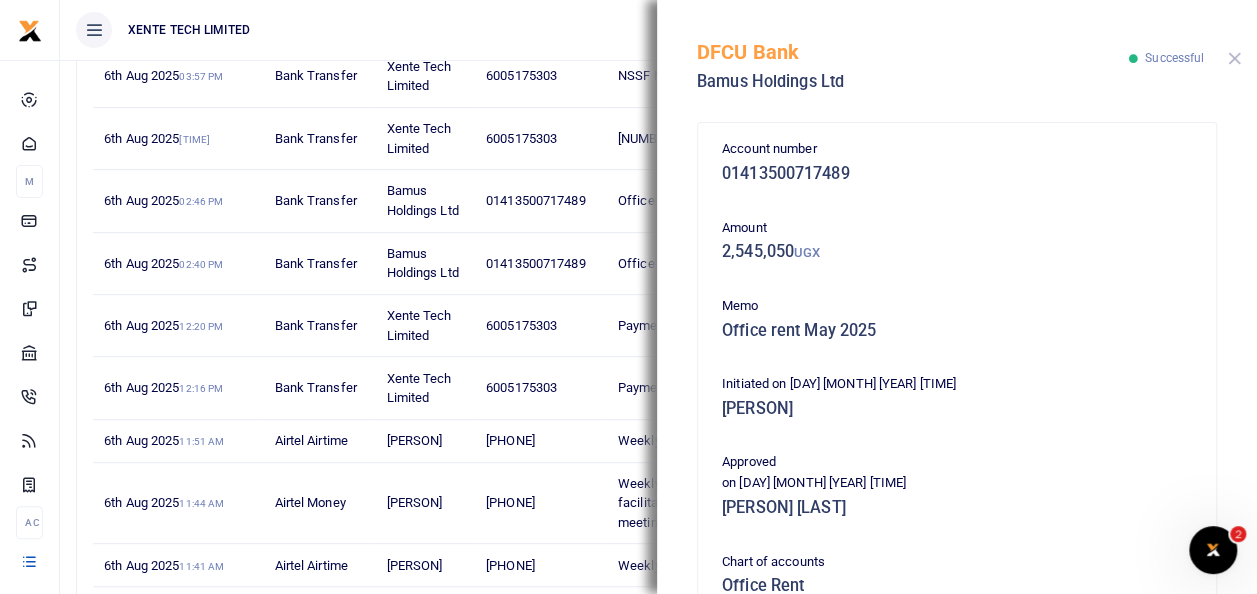 click at bounding box center [1234, 58] 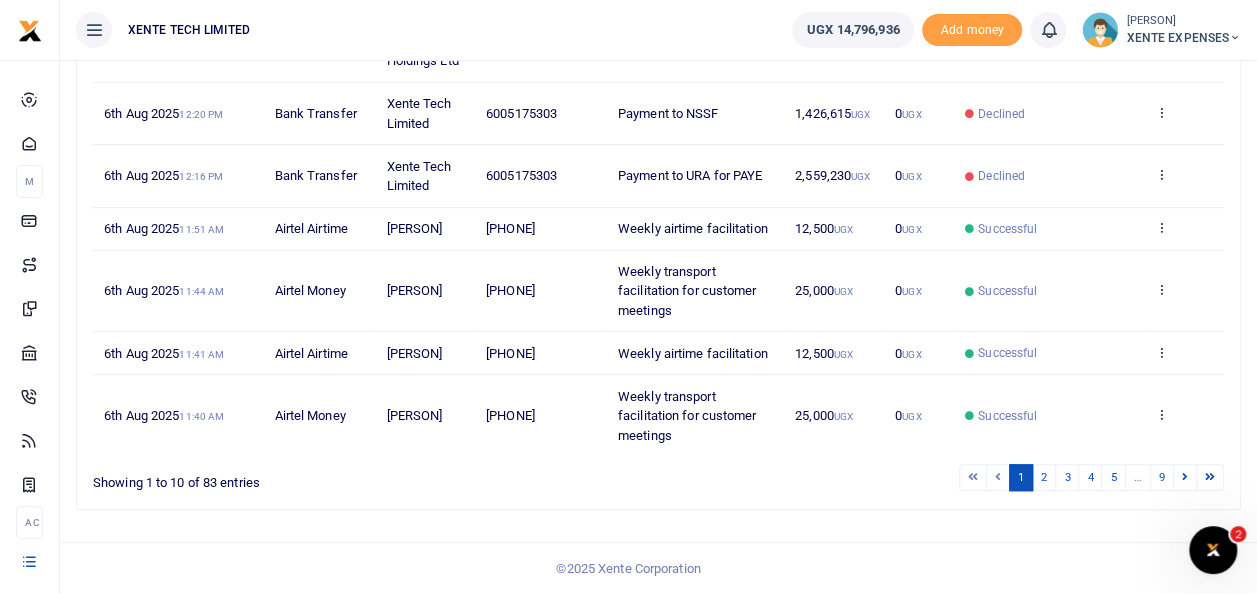 scroll, scrollTop: 573, scrollLeft: 0, axis: vertical 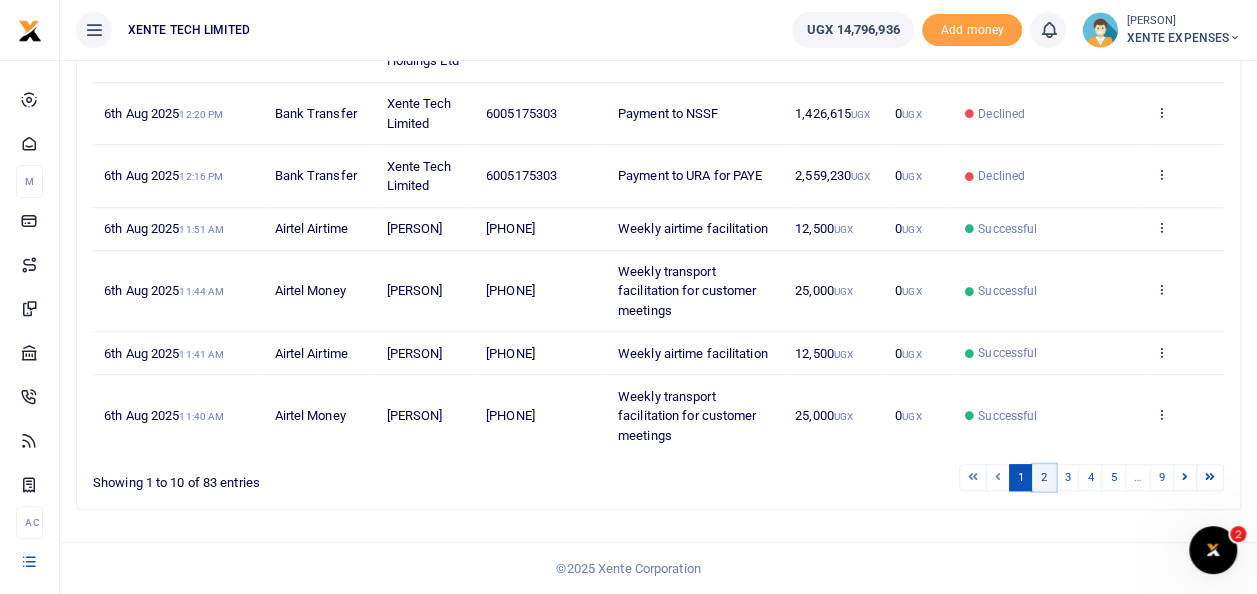 click on "2" at bounding box center [1044, 477] 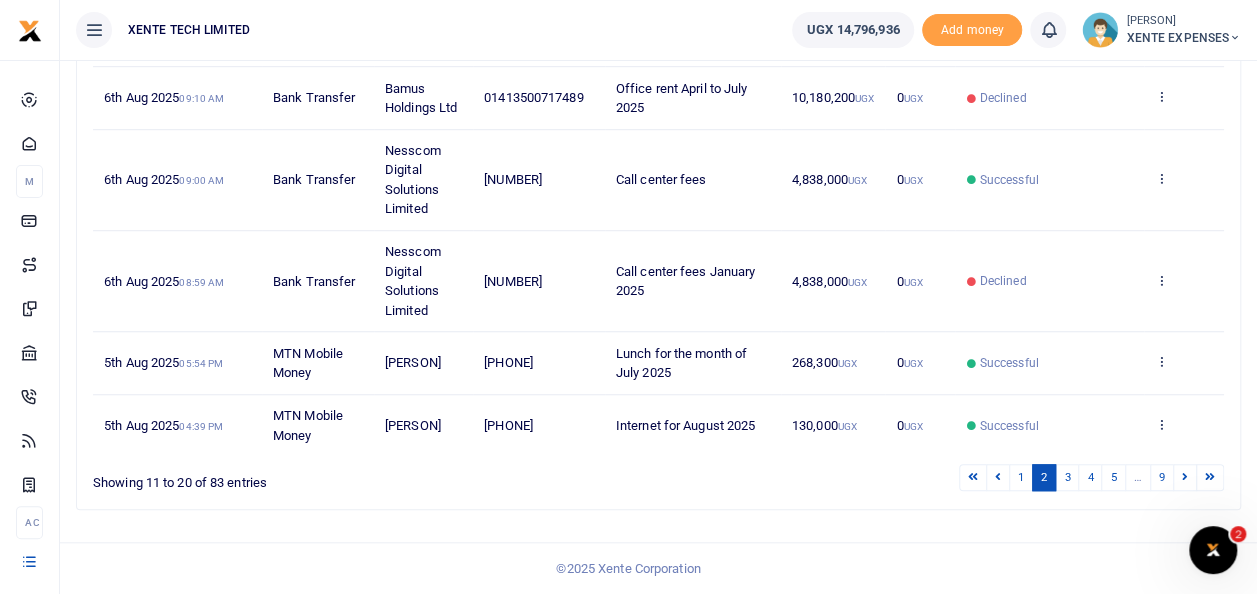 scroll, scrollTop: 729, scrollLeft: 0, axis: vertical 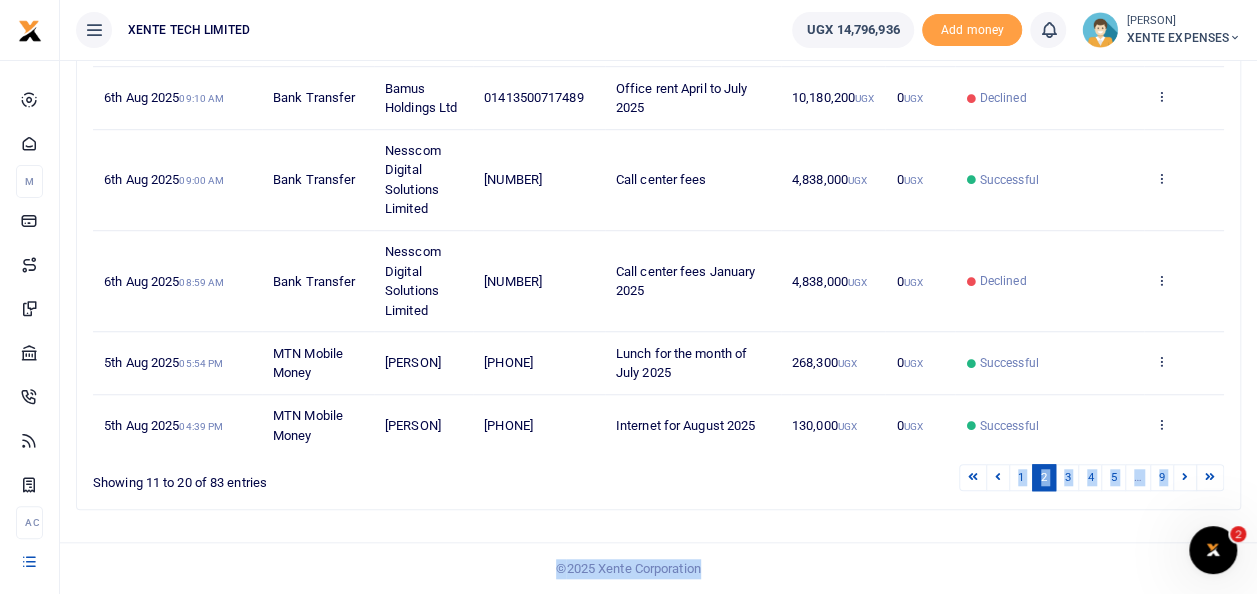 drag, startPoint x: 1033, startPoint y: 573, endPoint x: 902, endPoint y: 645, distance: 149.48244 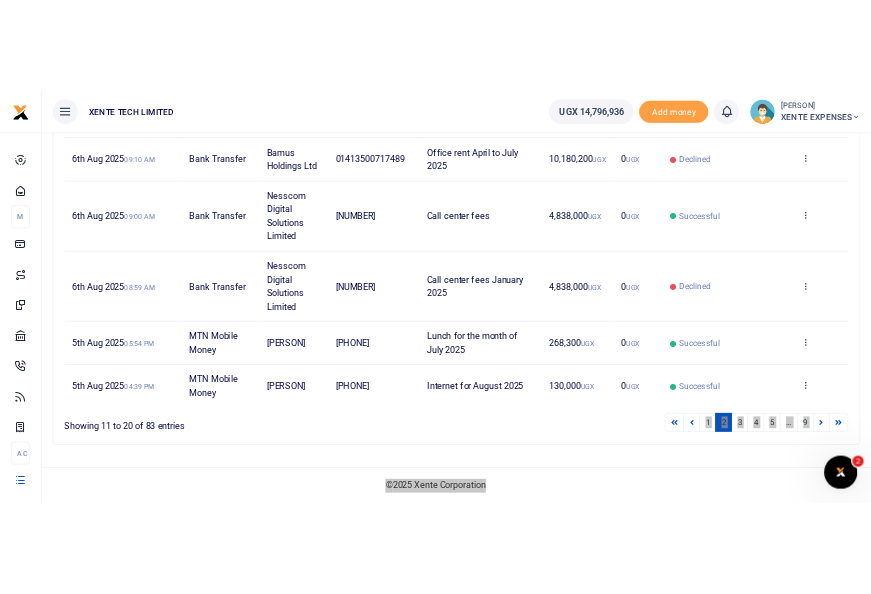 scroll, scrollTop: 710, scrollLeft: 0, axis: vertical 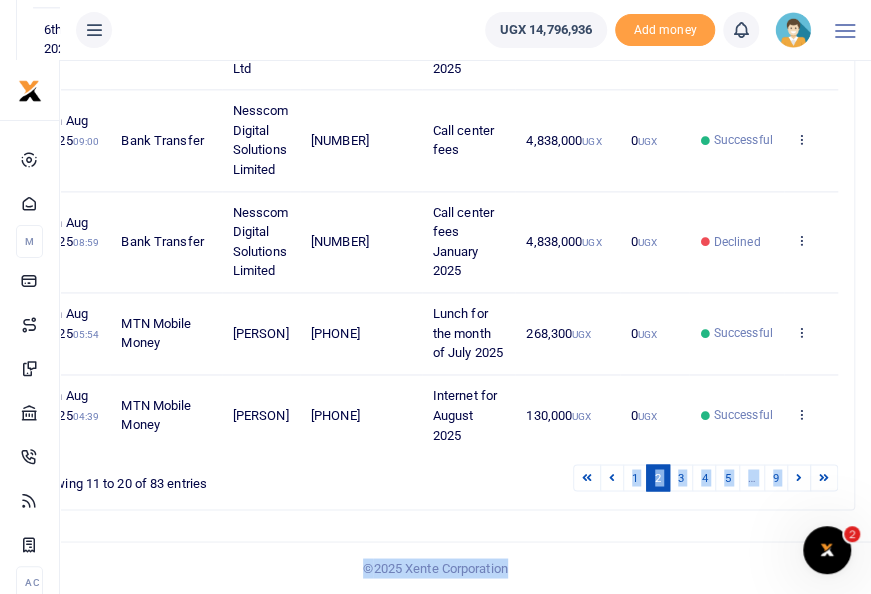 click on "Transactions
Period
[DATE] - [DATE]
Transaction
All Select an option...
All
Airtime
Internet
Utilities
Invoices
Mobile Money Payout
Deposits/Topup
Card creation
Taxes
Bank to Bank Transfer
Status
All Select an option...
All Processing Failed" at bounding box center (435, -109) 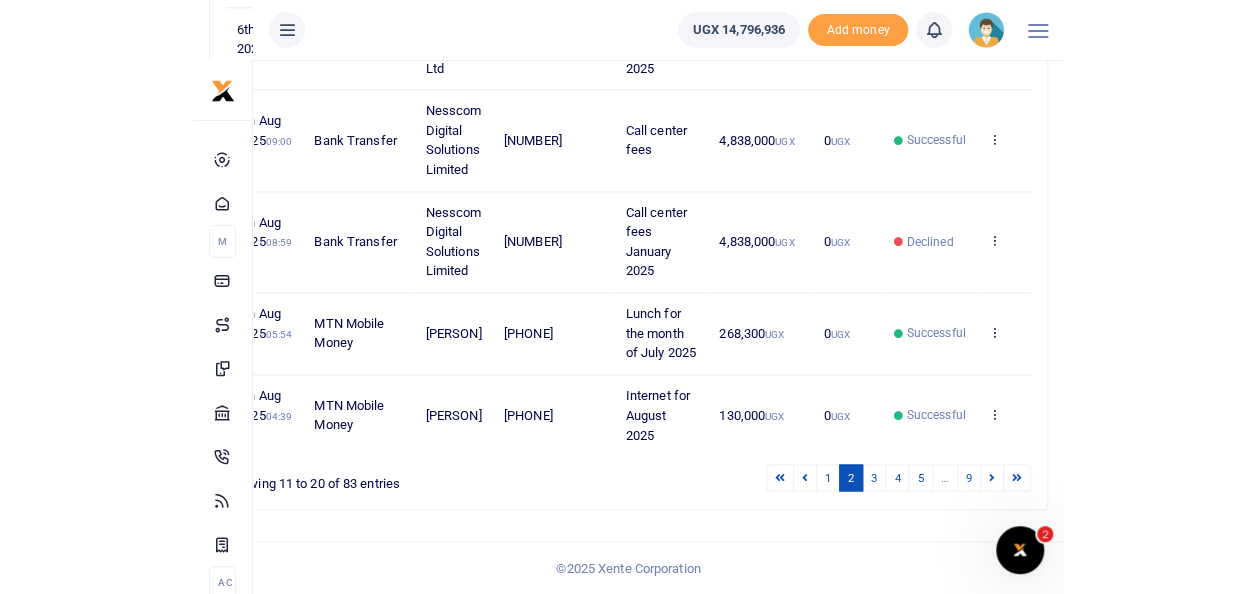 scroll, scrollTop: 729, scrollLeft: 0, axis: vertical 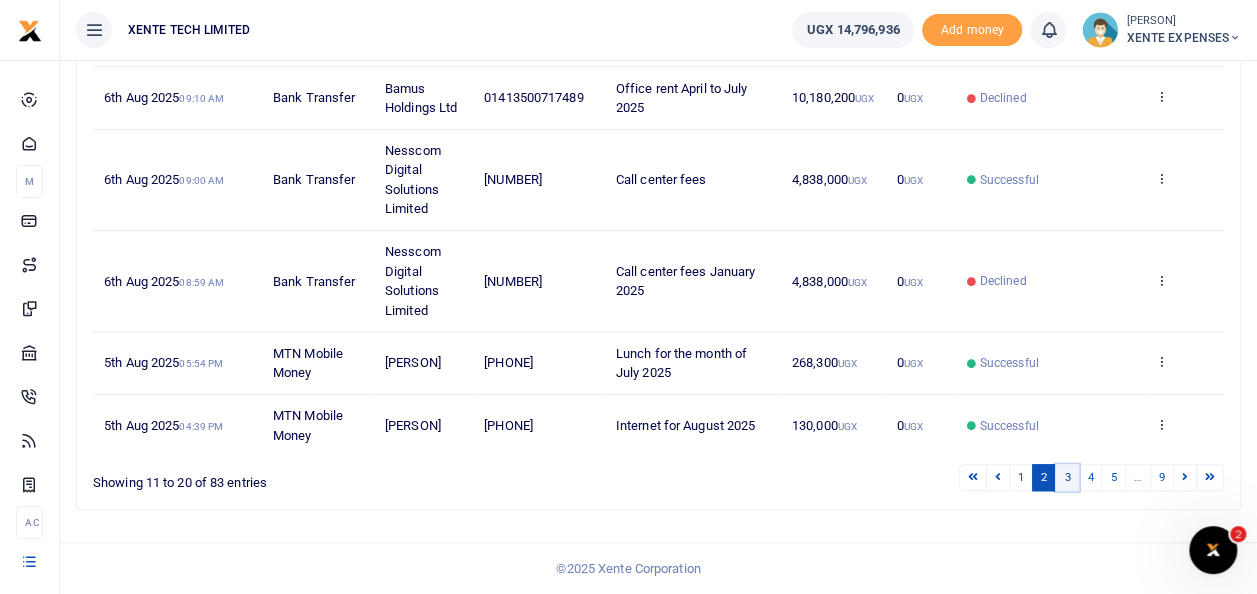 click on "3" at bounding box center [1067, 477] 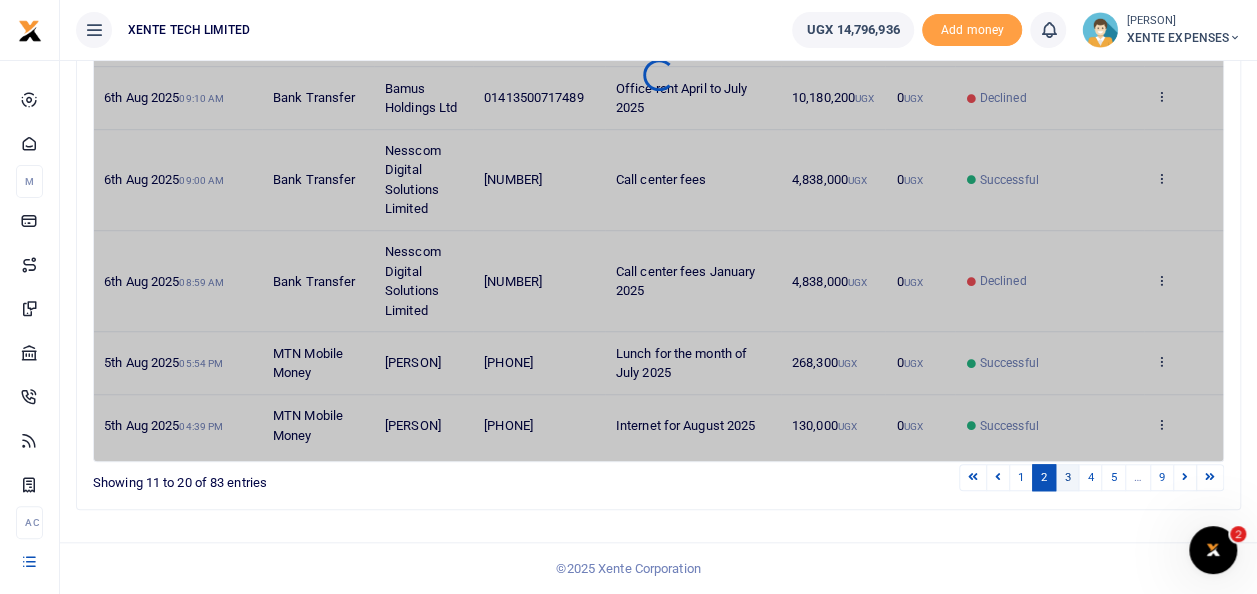 scroll, scrollTop: 632, scrollLeft: 0, axis: vertical 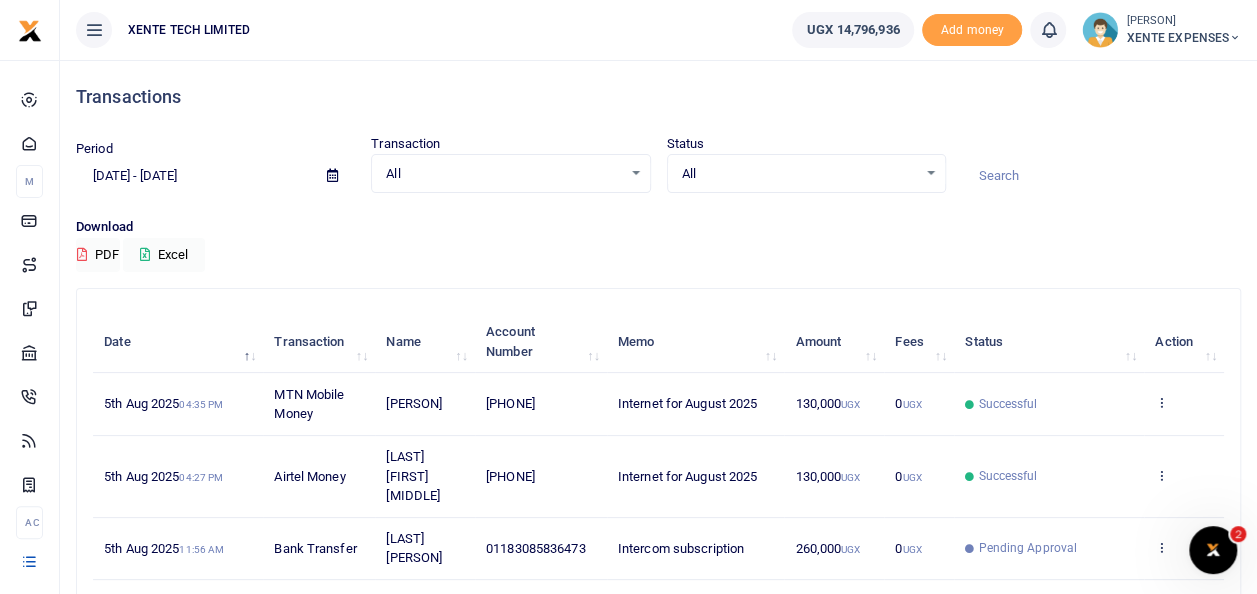 click at bounding box center (1101, 176) 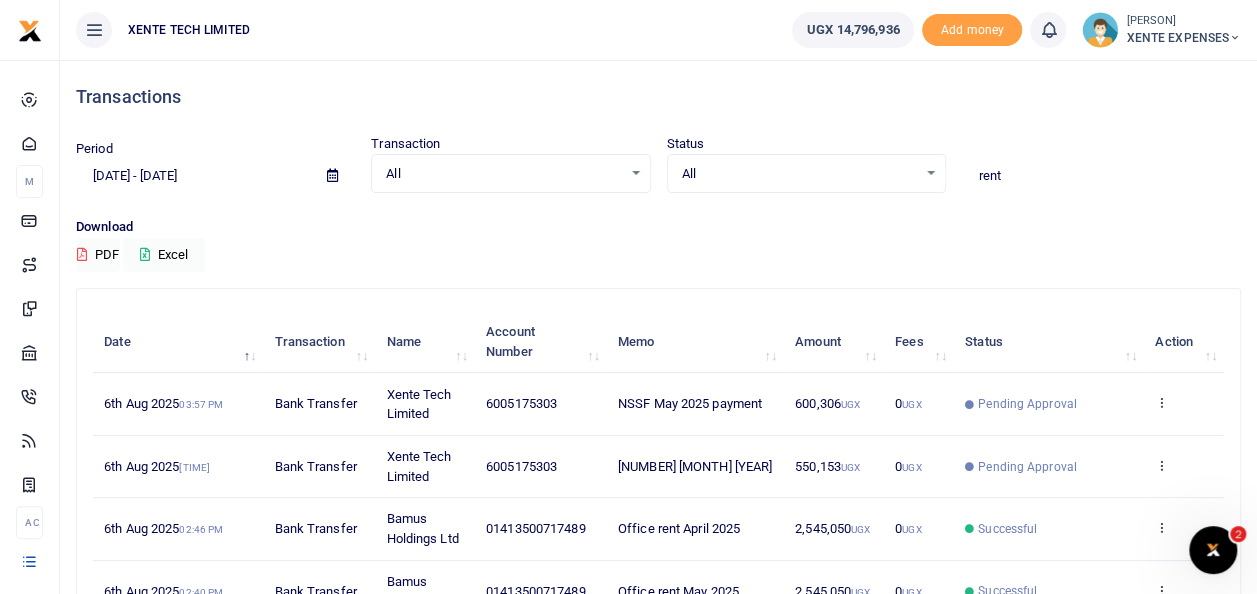 type on "rent" 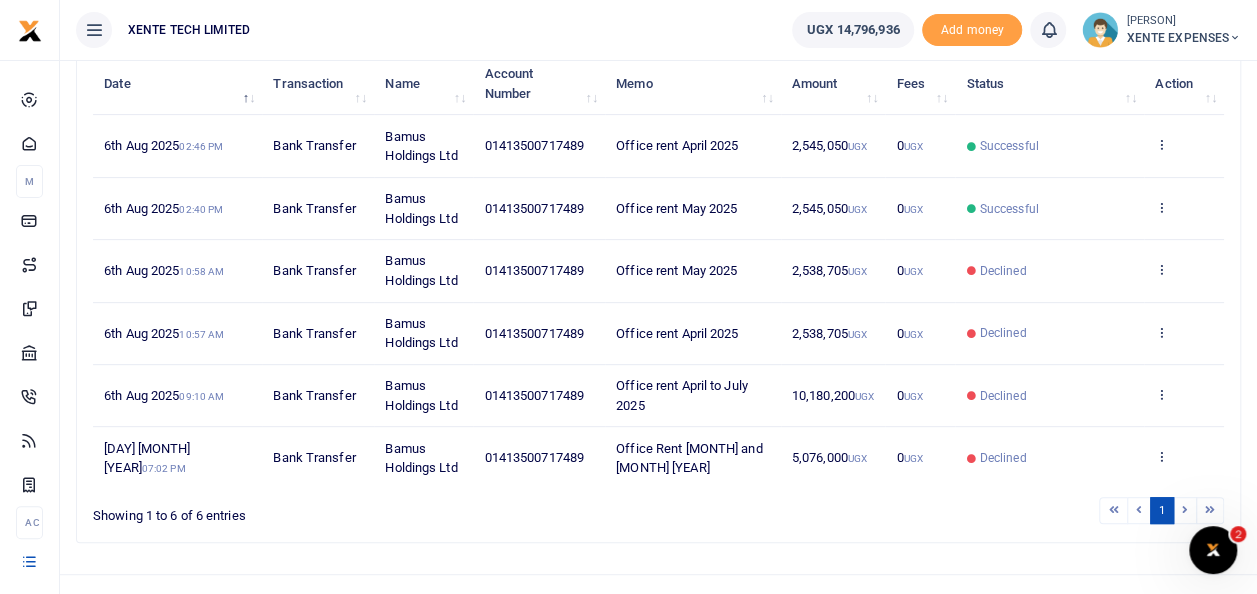 scroll, scrollTop: 286, scrollLeft: 0, axis: vertical 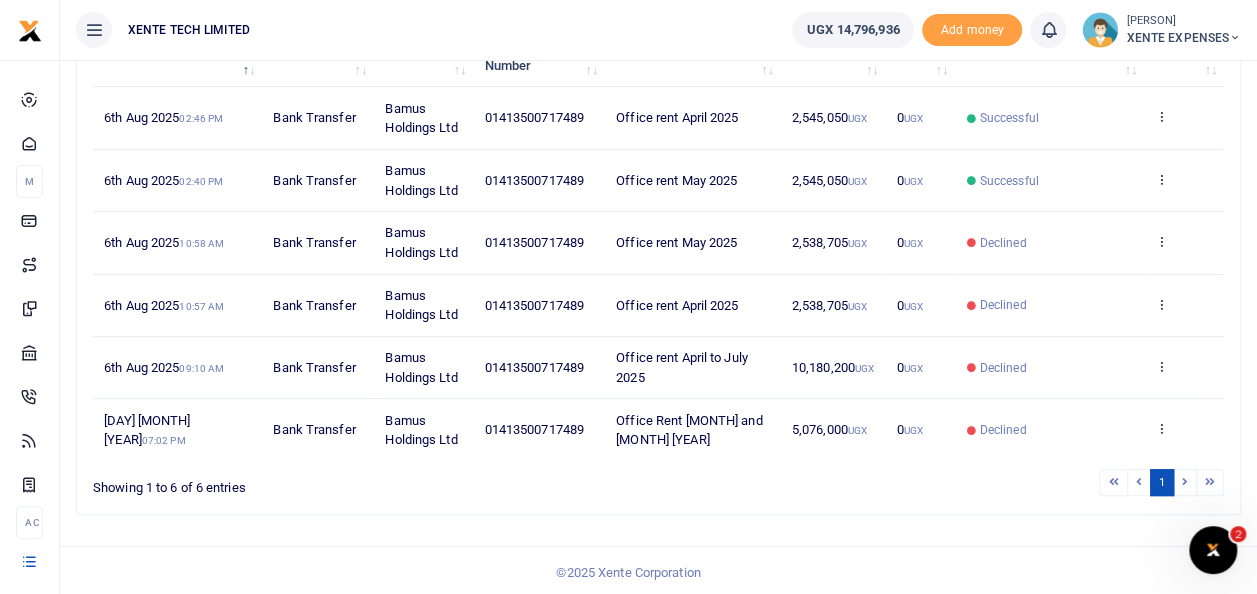 click at bounding box center [1185, 482] 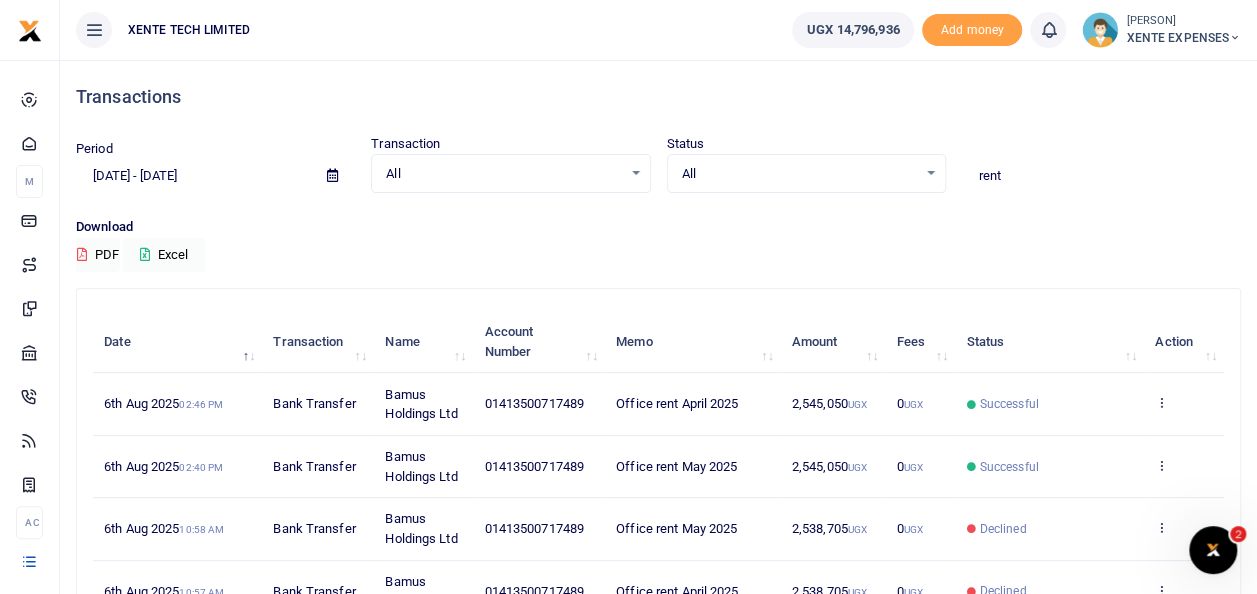 drag, startPoint x: 1013, startPoint y: 174, endPoint x: 924, endPoint y: 173, distance: 89.005615 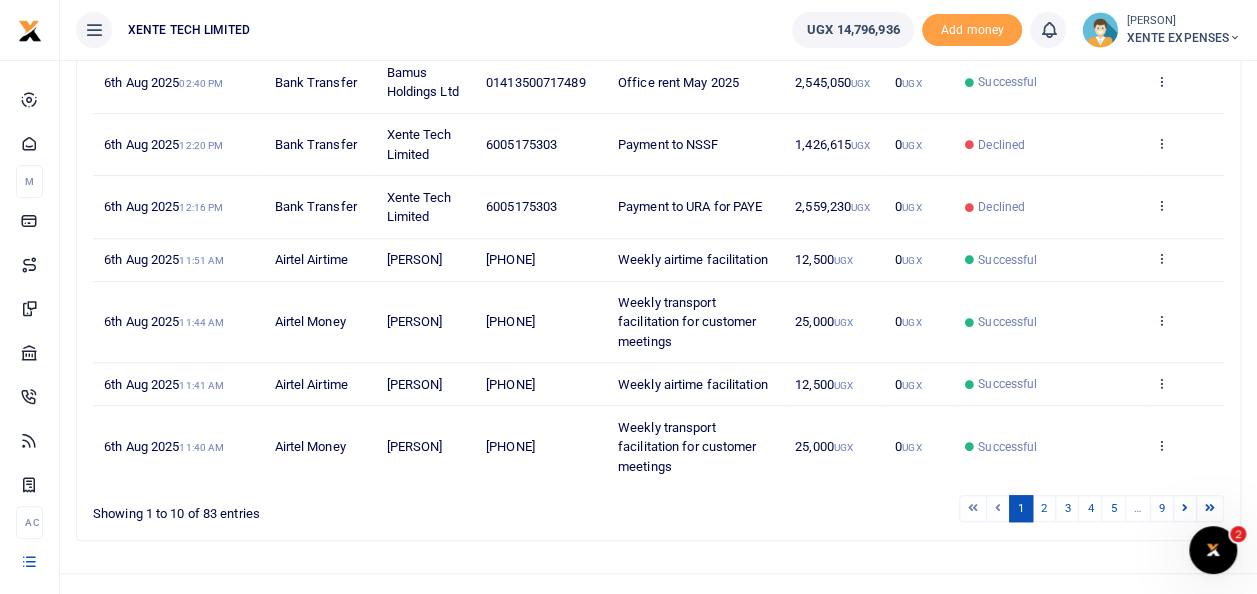 scroll, scrollTop: 573, scrollLeft: 0, axis: vertical 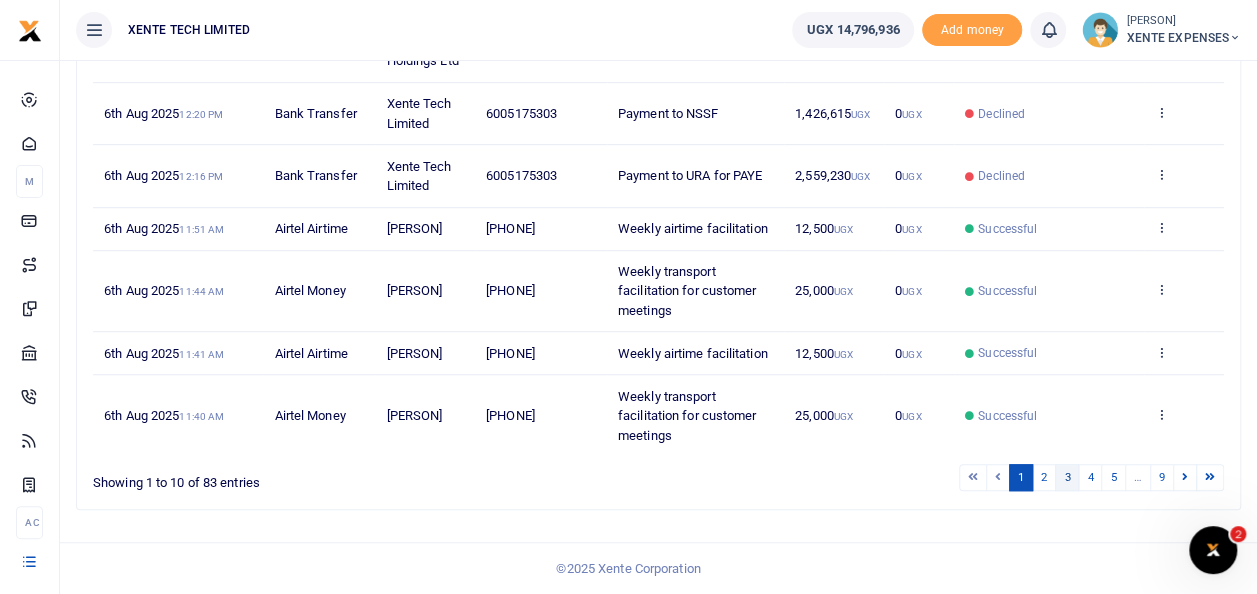 type 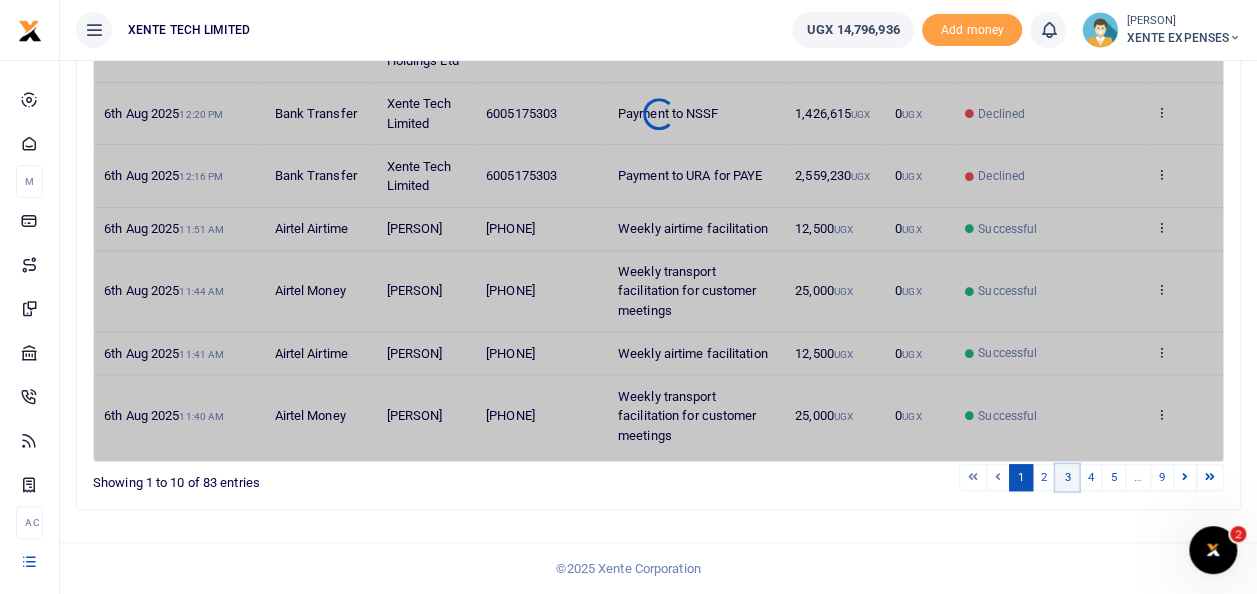 click on "3" at bounding box center (1067, 477) 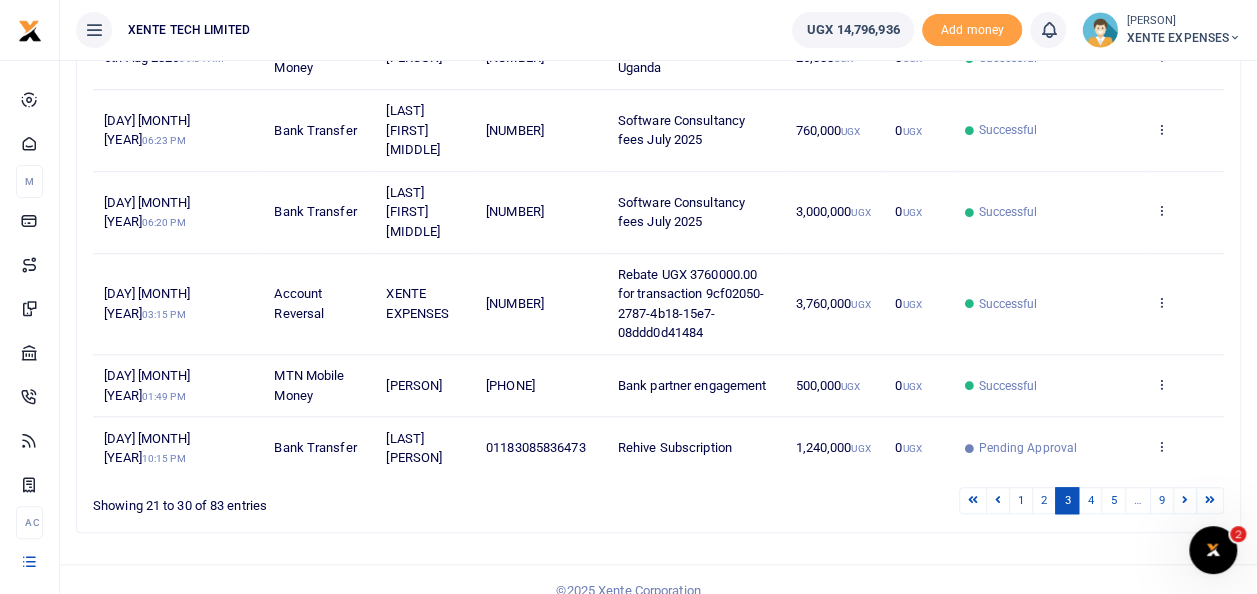 scroll, scrollTop: 632, scrollLeft: 0, axis: vertical 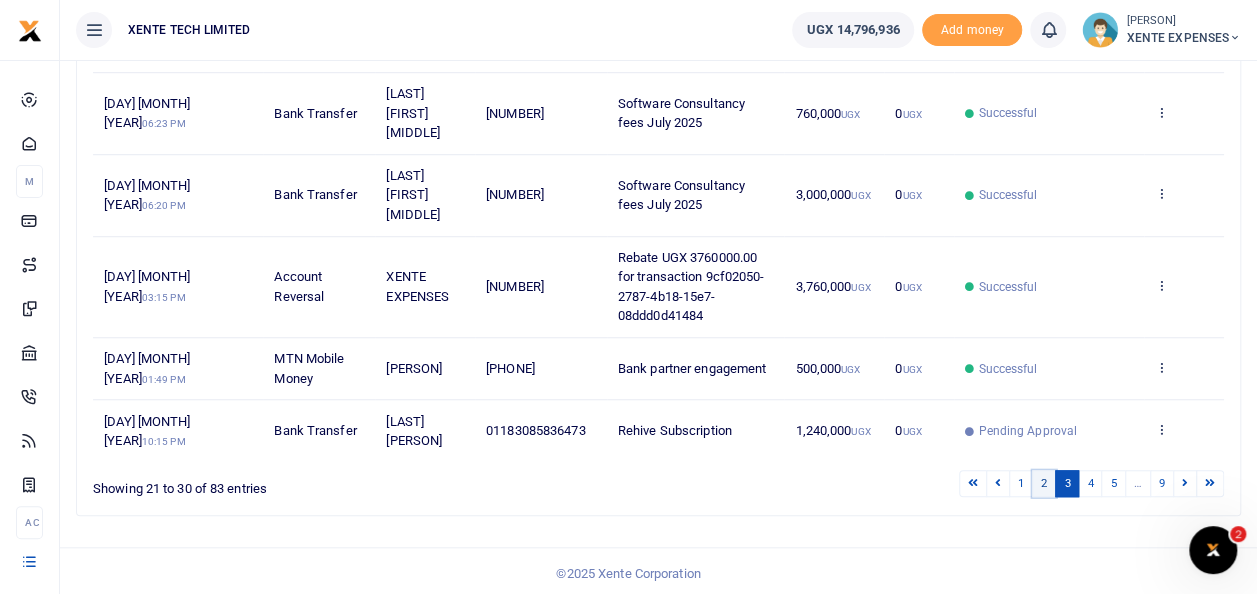 click on "2" at bounding box center (1044, 483) 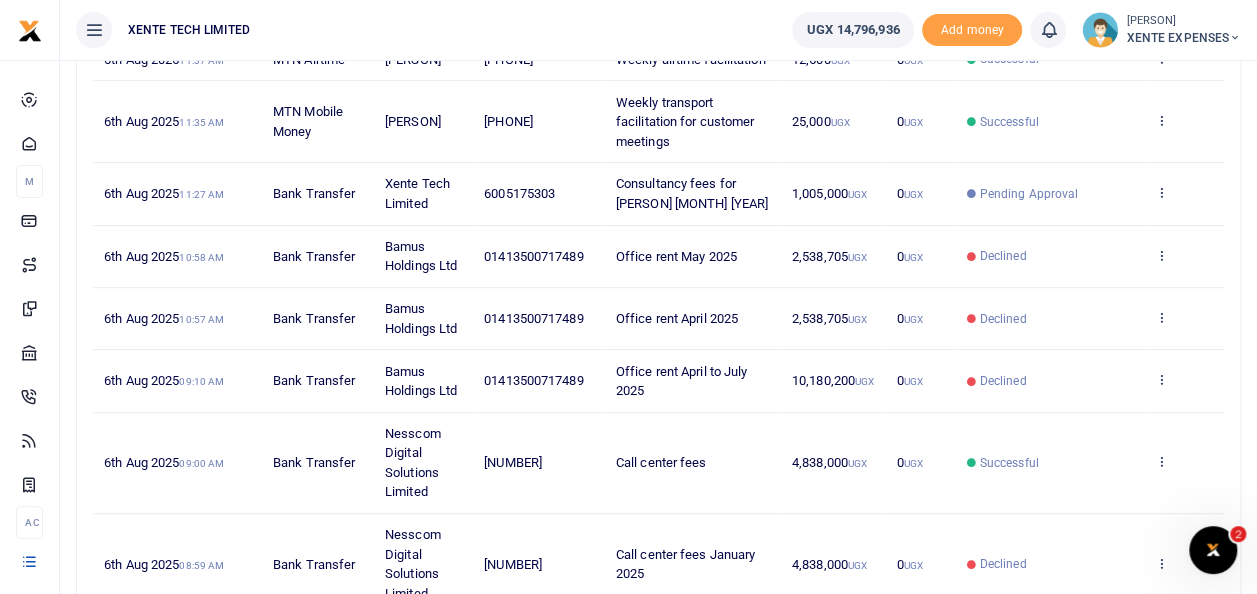 scroll, scrollTop: 330, scrollLeft: 0, axis: vertical 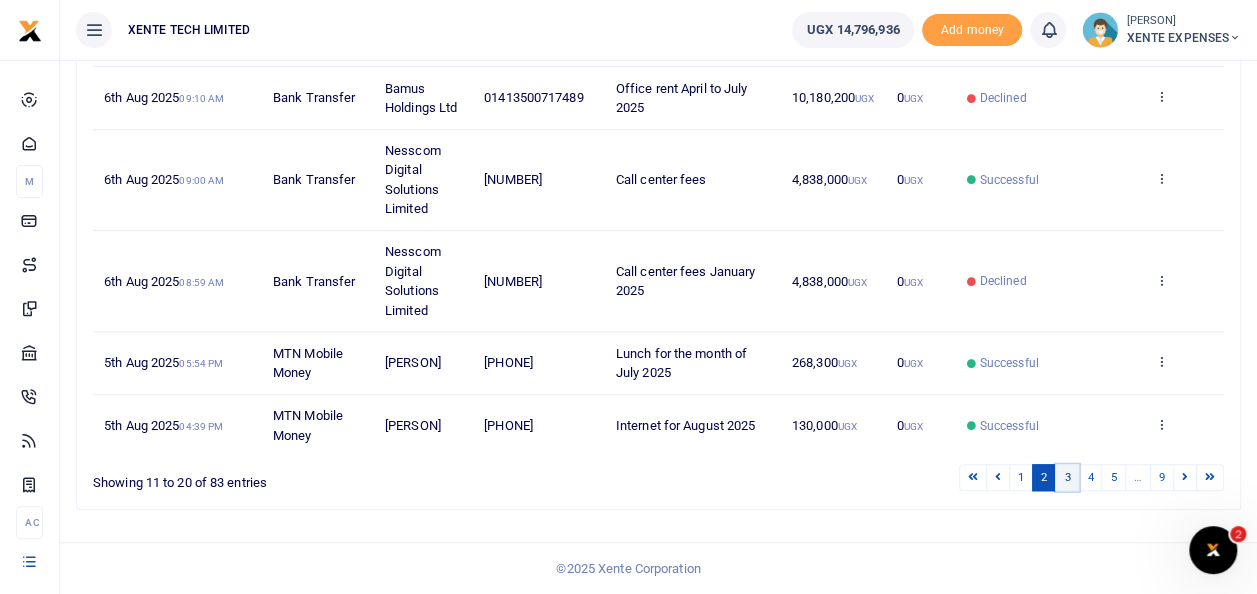 click on "3" at bounding box center [1067, 477] 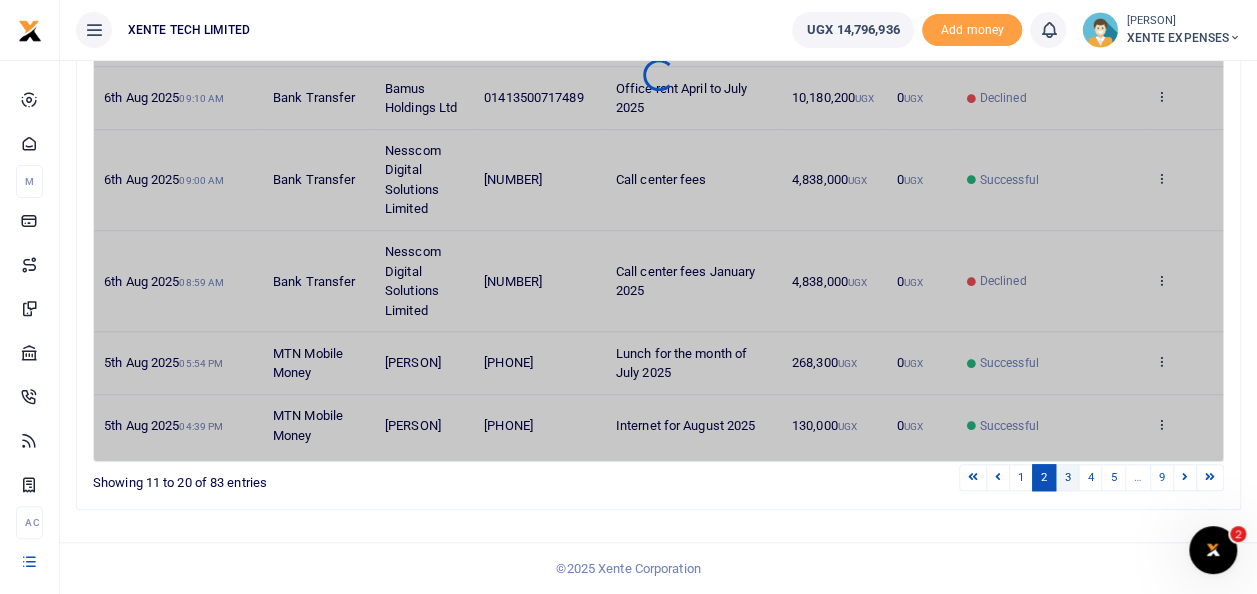 scroll, scrollTop: 632, scrollLeft: 0, axis: vertical 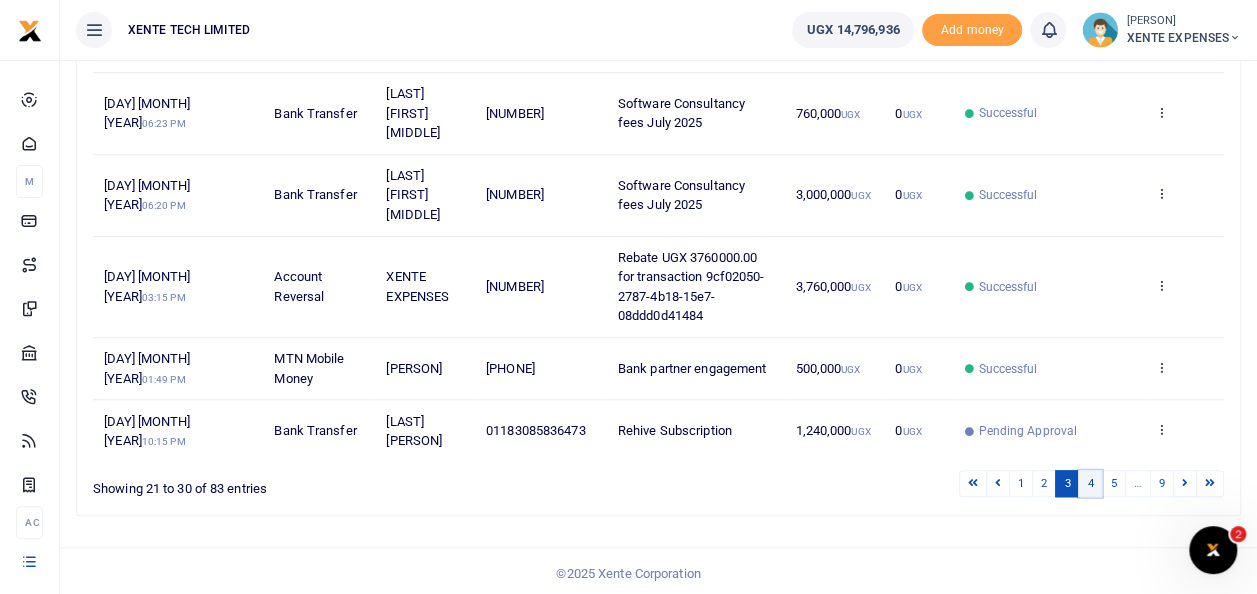 click on "4" at bounding box center [1090, 483] 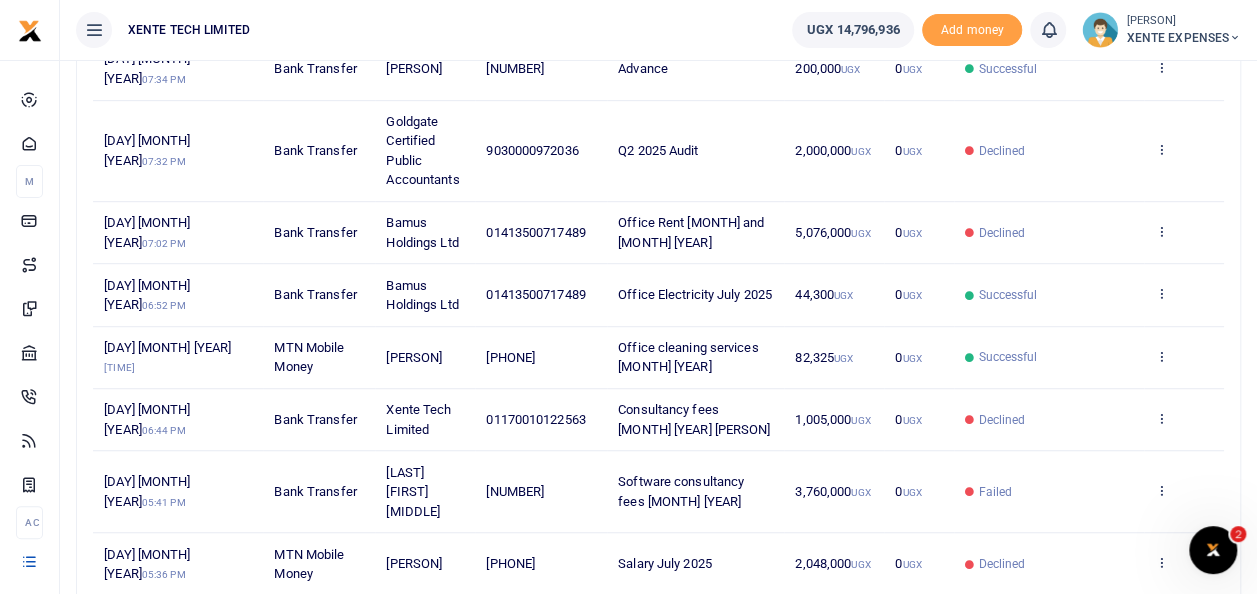 scroll, scrollTop: 490, scrollLeft: 0, axis: vertical 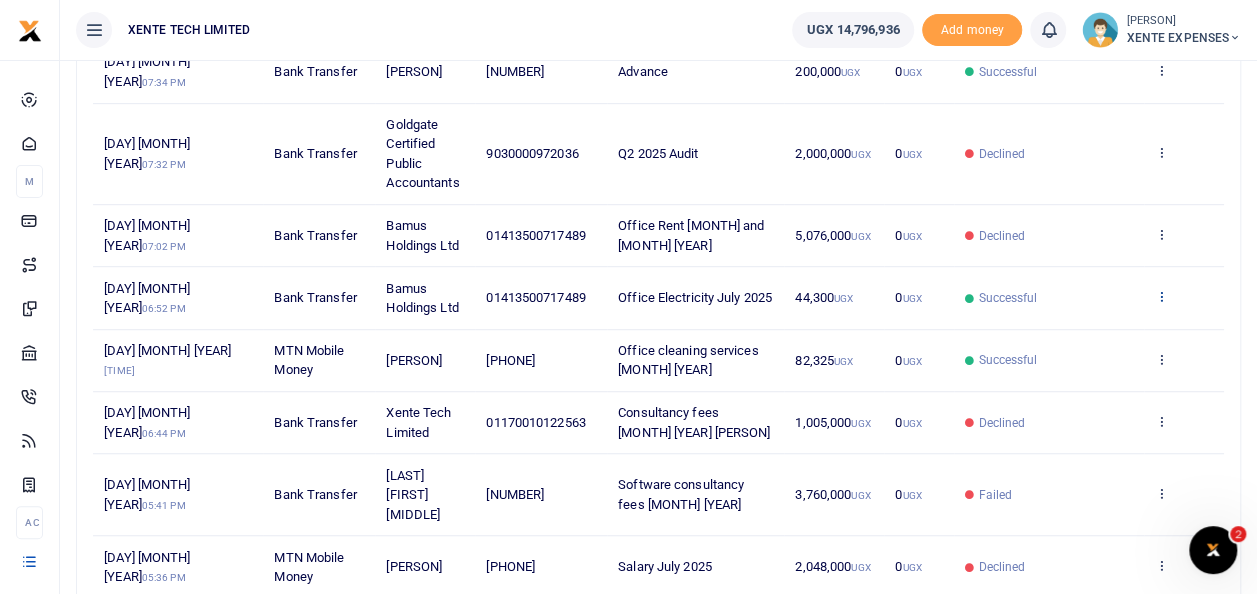 click at bounding box center (1161, 296) 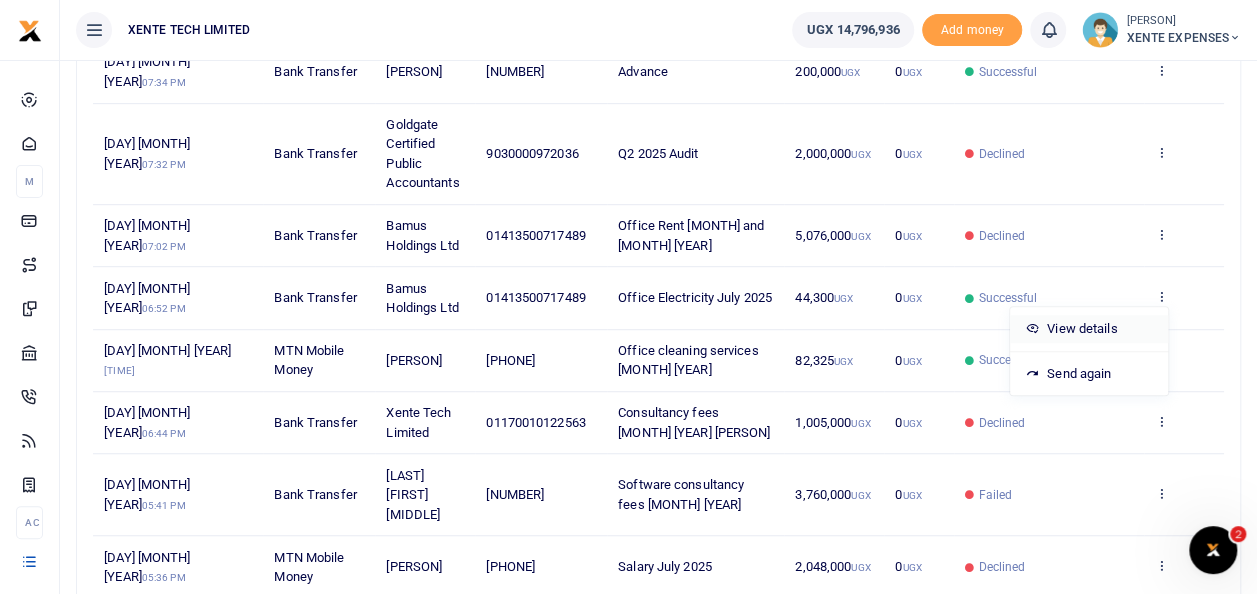 click on "View details" at bounding box center (1089, 329) 